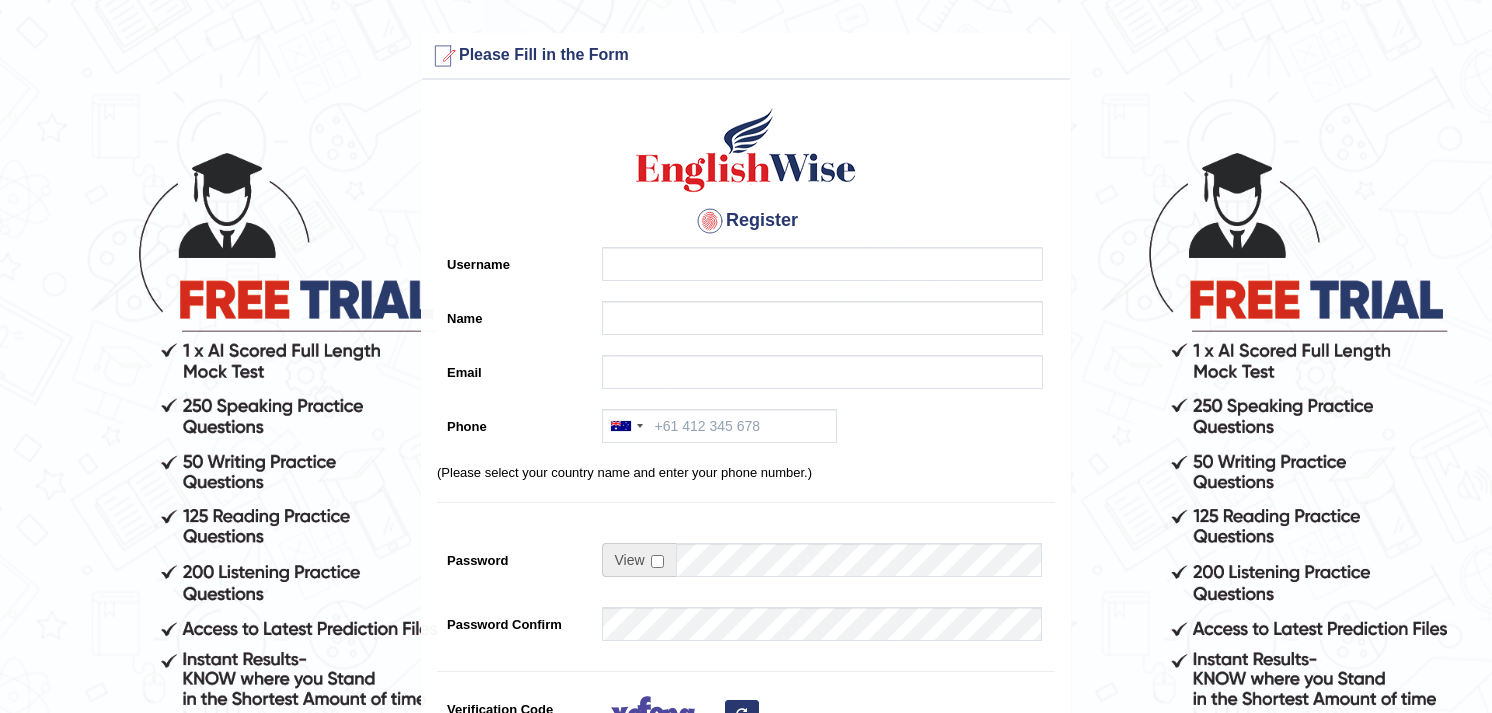 scroll, scrollTop: 0, scrollLeft: 0, axis: both 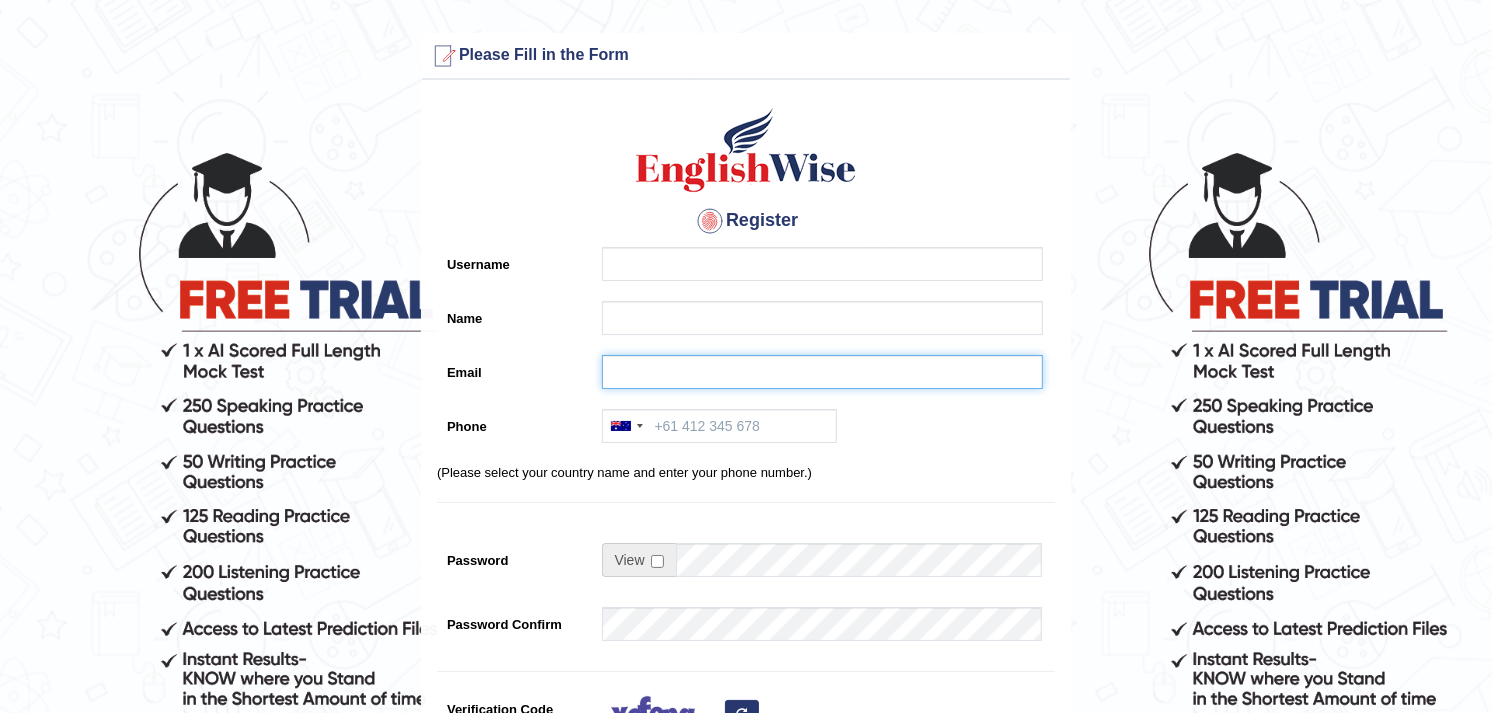 click on "Email" at bounding box center [822, 372] 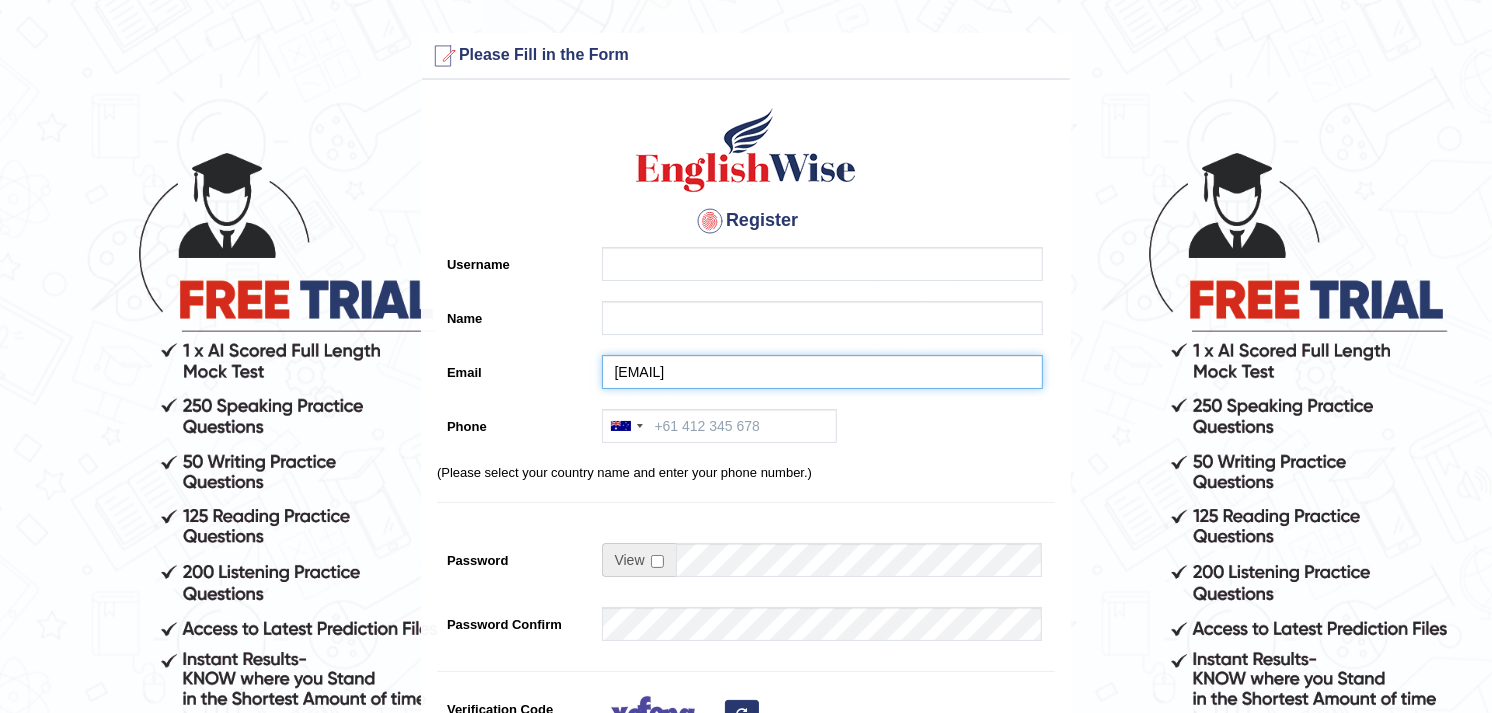 type on "[EMAIL]" 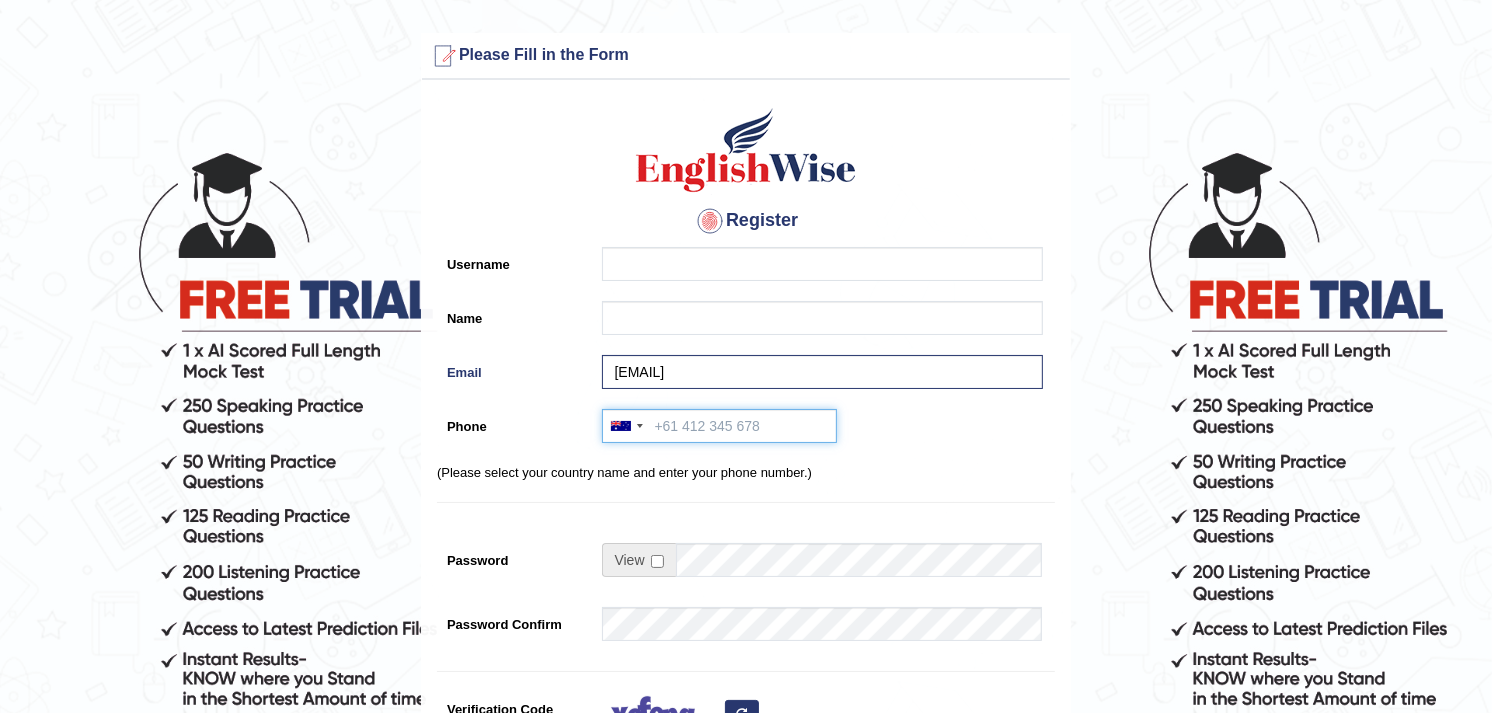 click on "Phone" at bounding box center (719, 426) 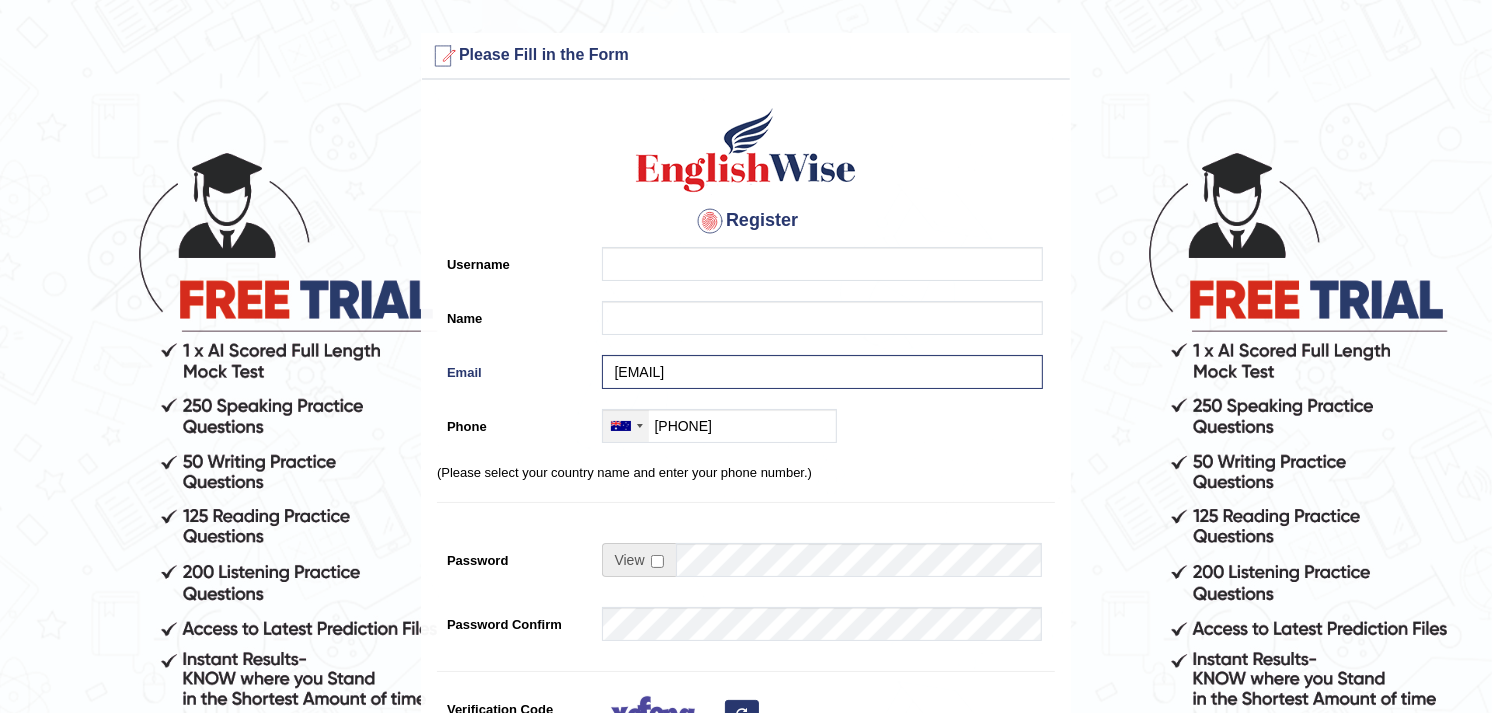 click at bounding box center (640, 426) 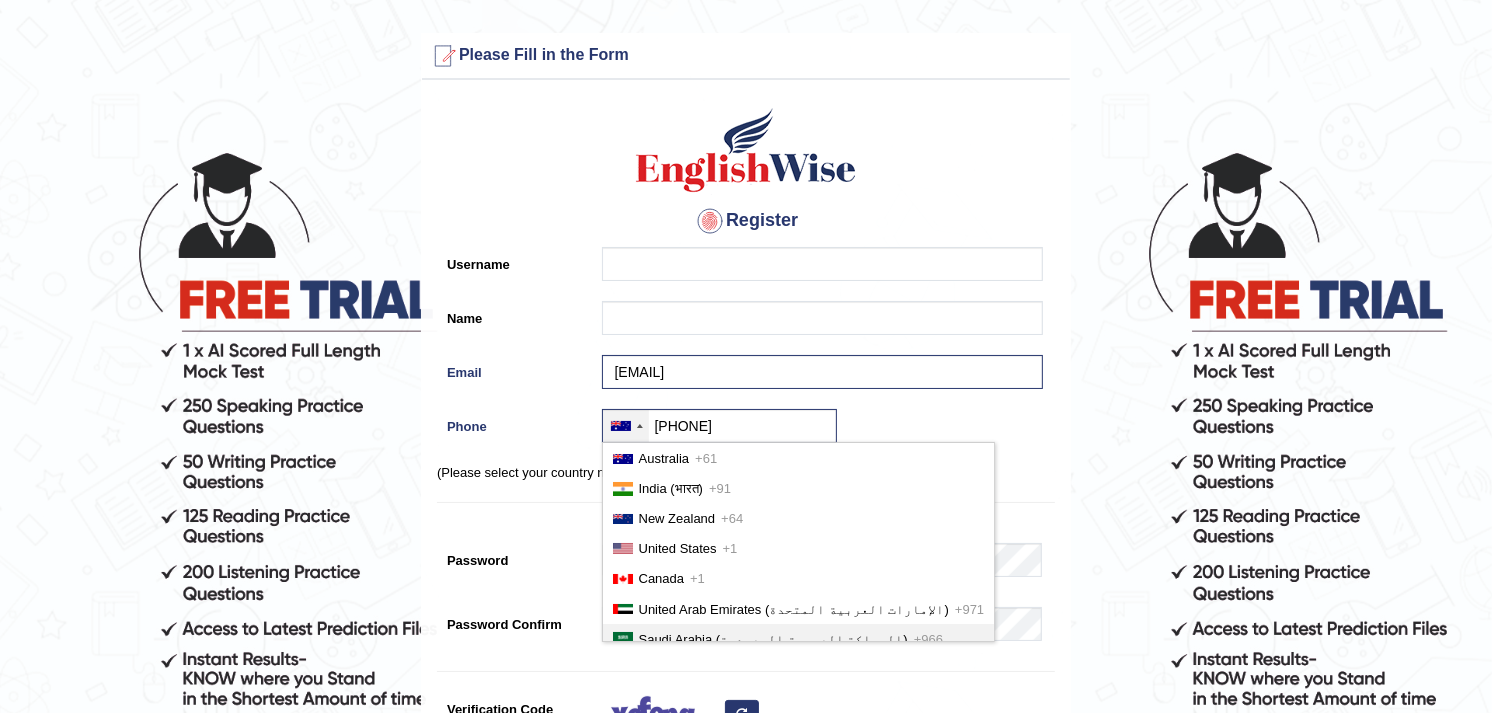 click on "Saudi Arabia (‫المملكة العربية السعودية‬‎)" at bounding box center [773, 639] 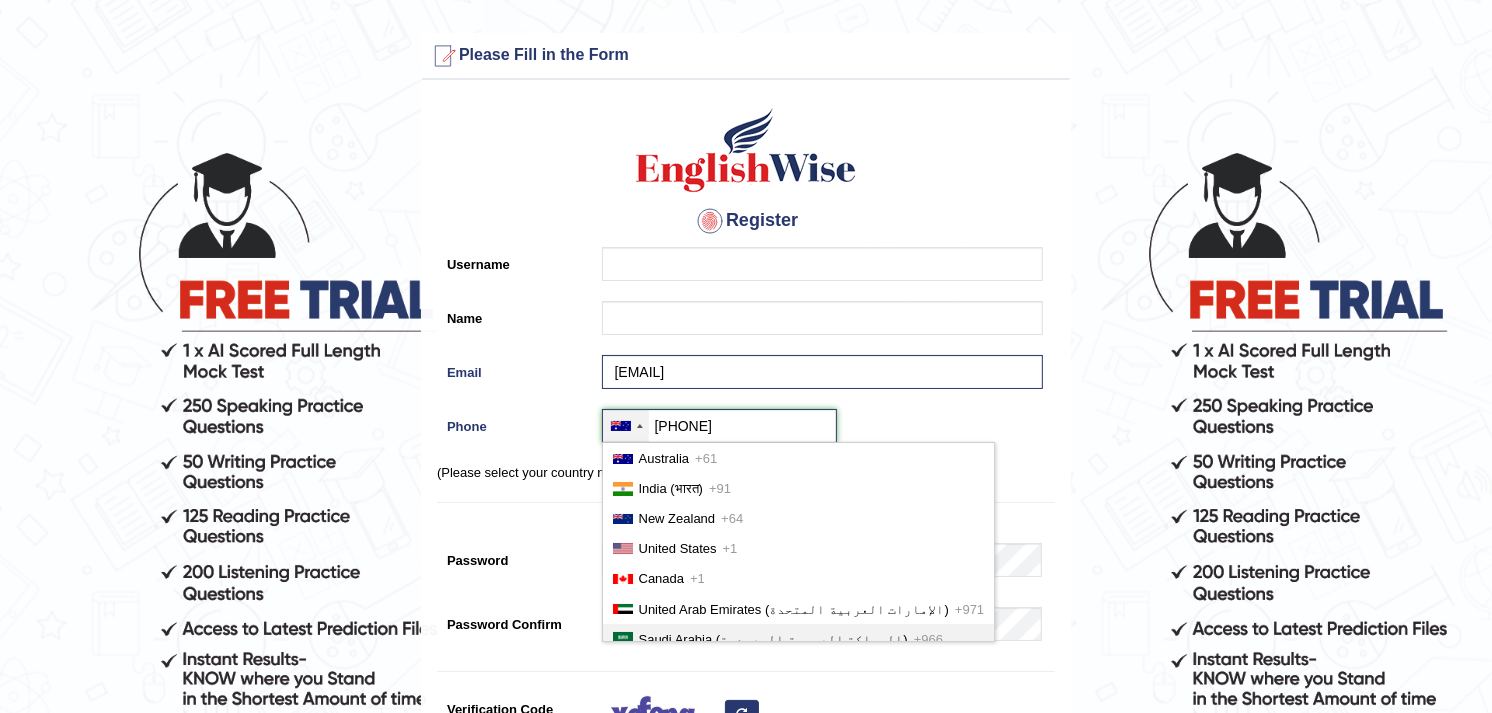 type on "+[COUNTRYCODE][PHONE]" 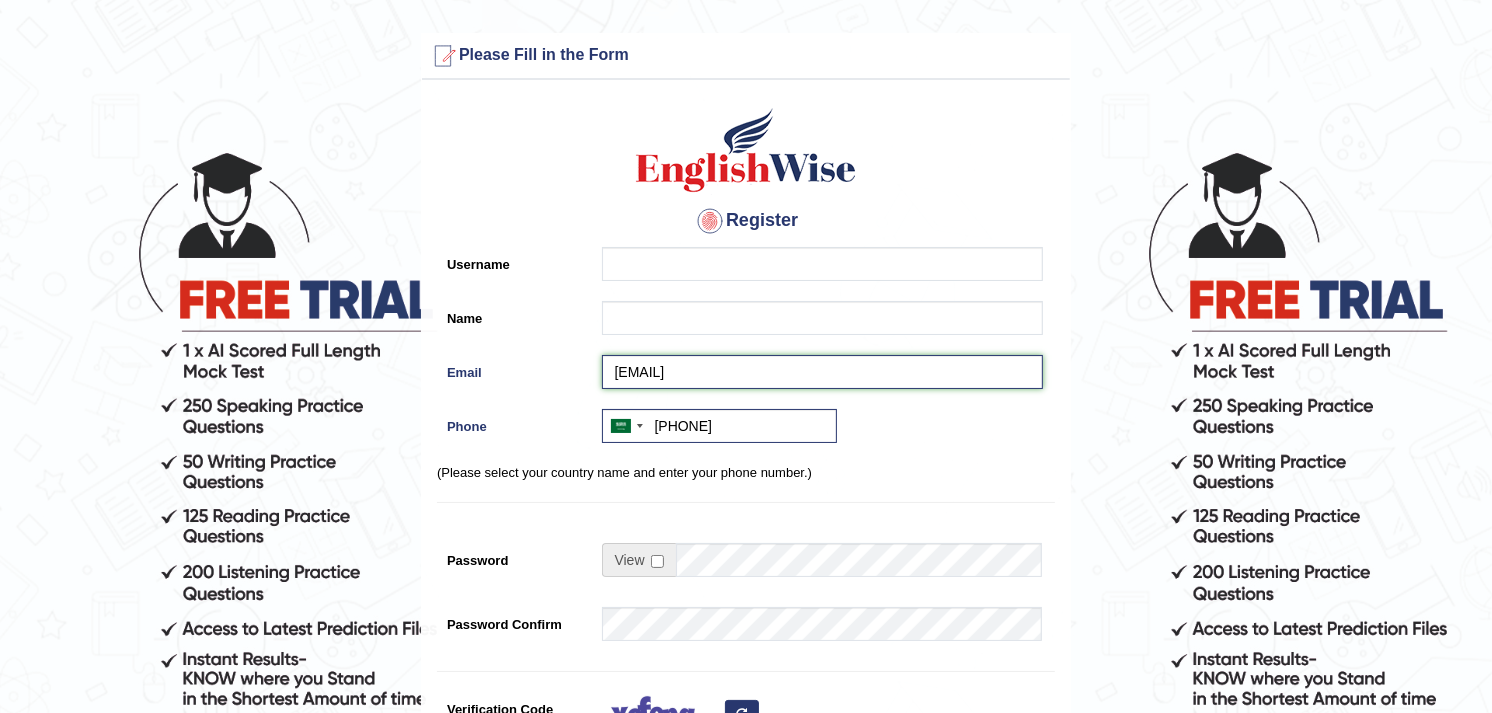 drag, startPoint x: 727, startPoint y: 371, endPoint x: 615, endPoint y: 370, distance: 112.00446 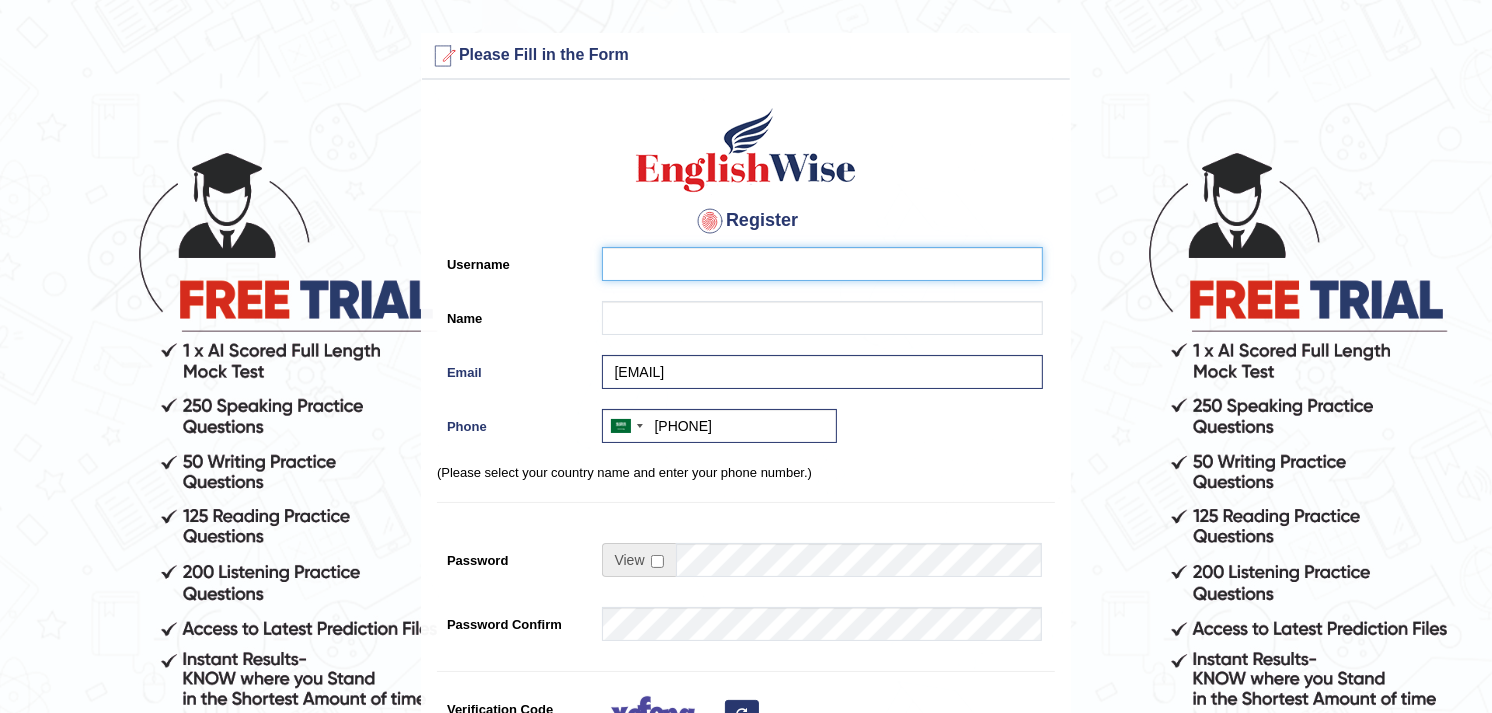 click on "Username" at bounding box center [822, 264] 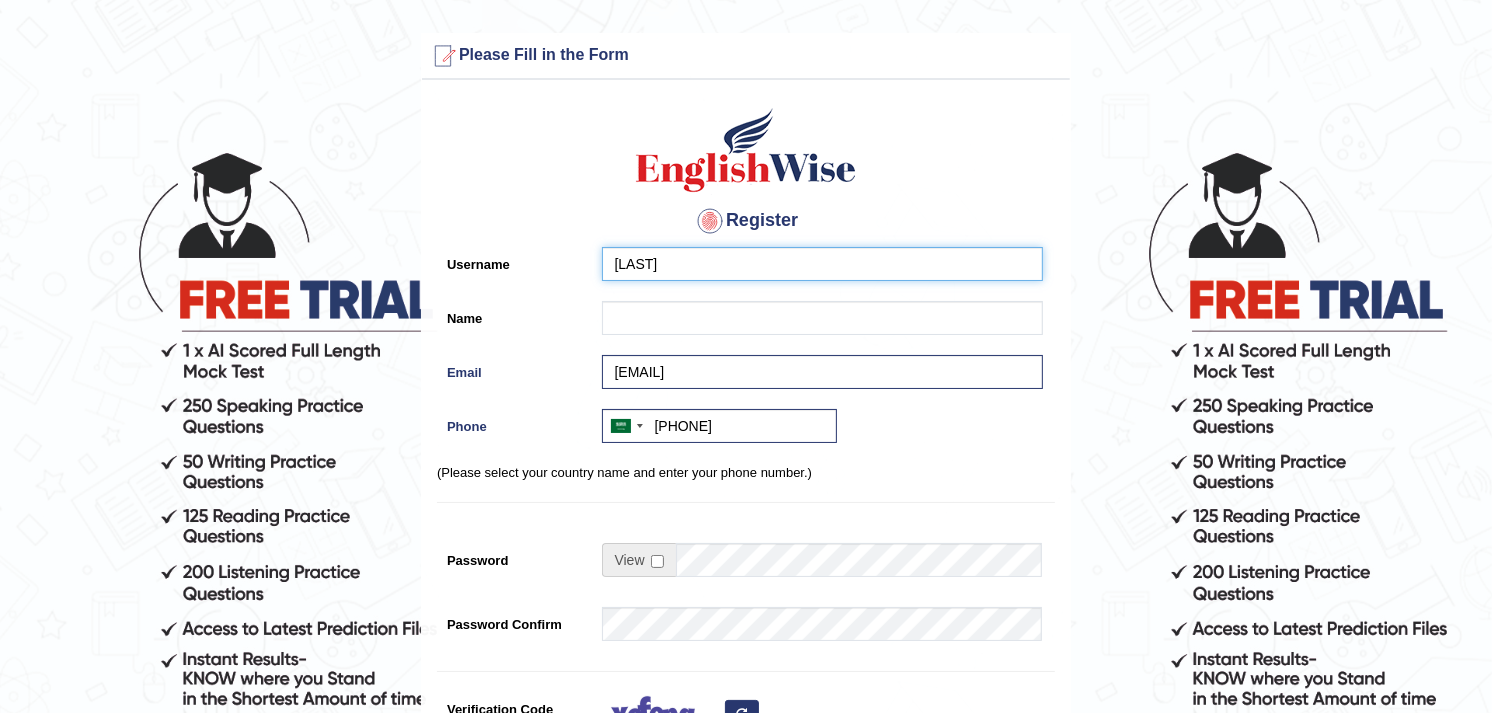 type on "[USERNAME]" 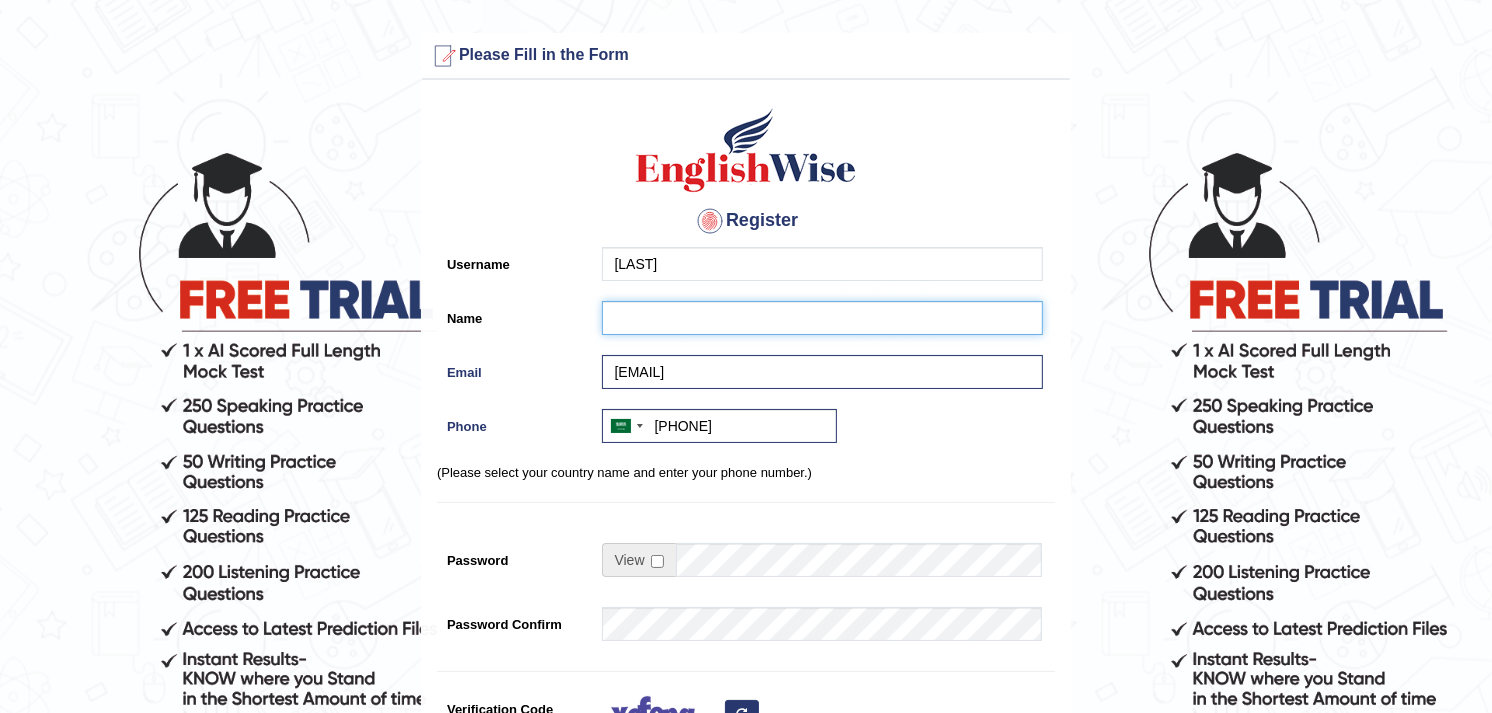 click on "Name" at bounding box center [822, 318] 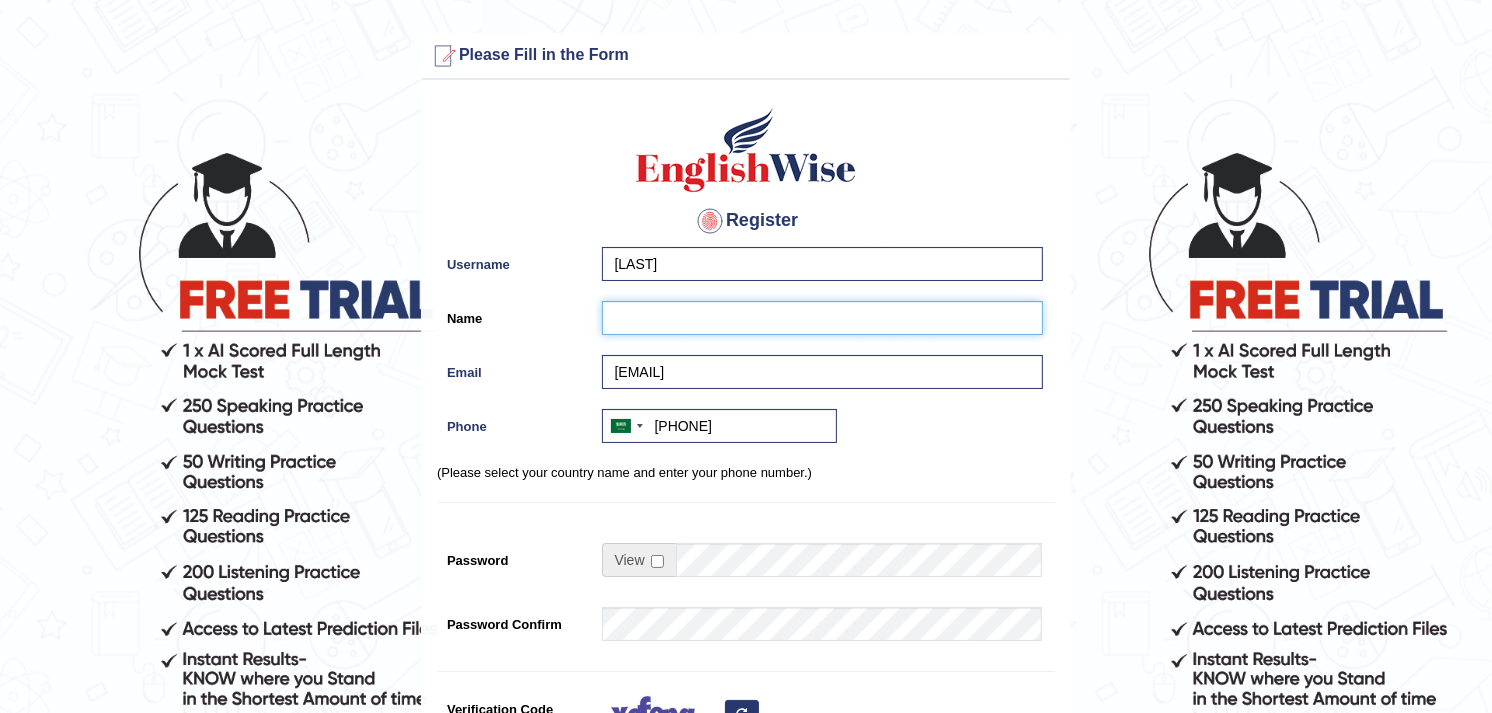 paste on "[LAST]" 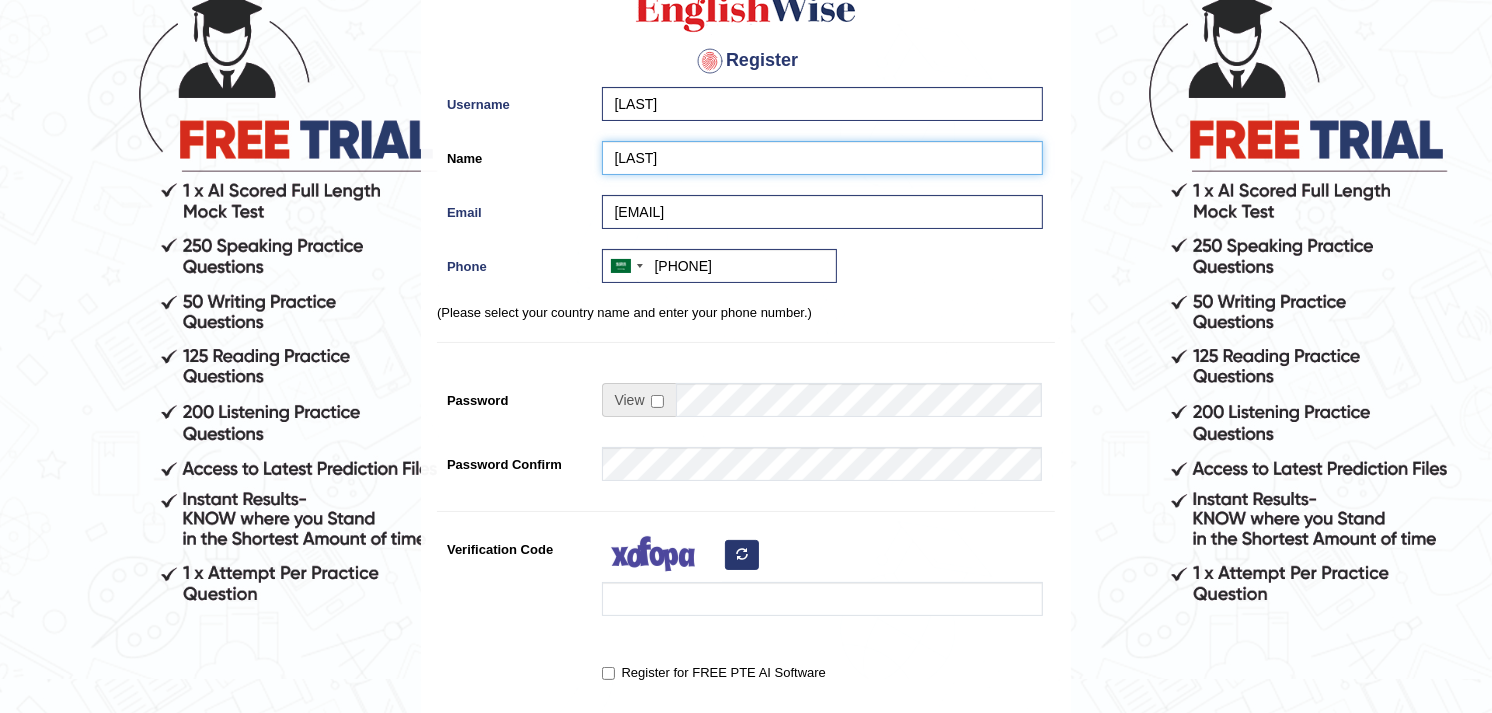 scroll, scrollTop: 221, scrollLeft: 0, axis: vertical 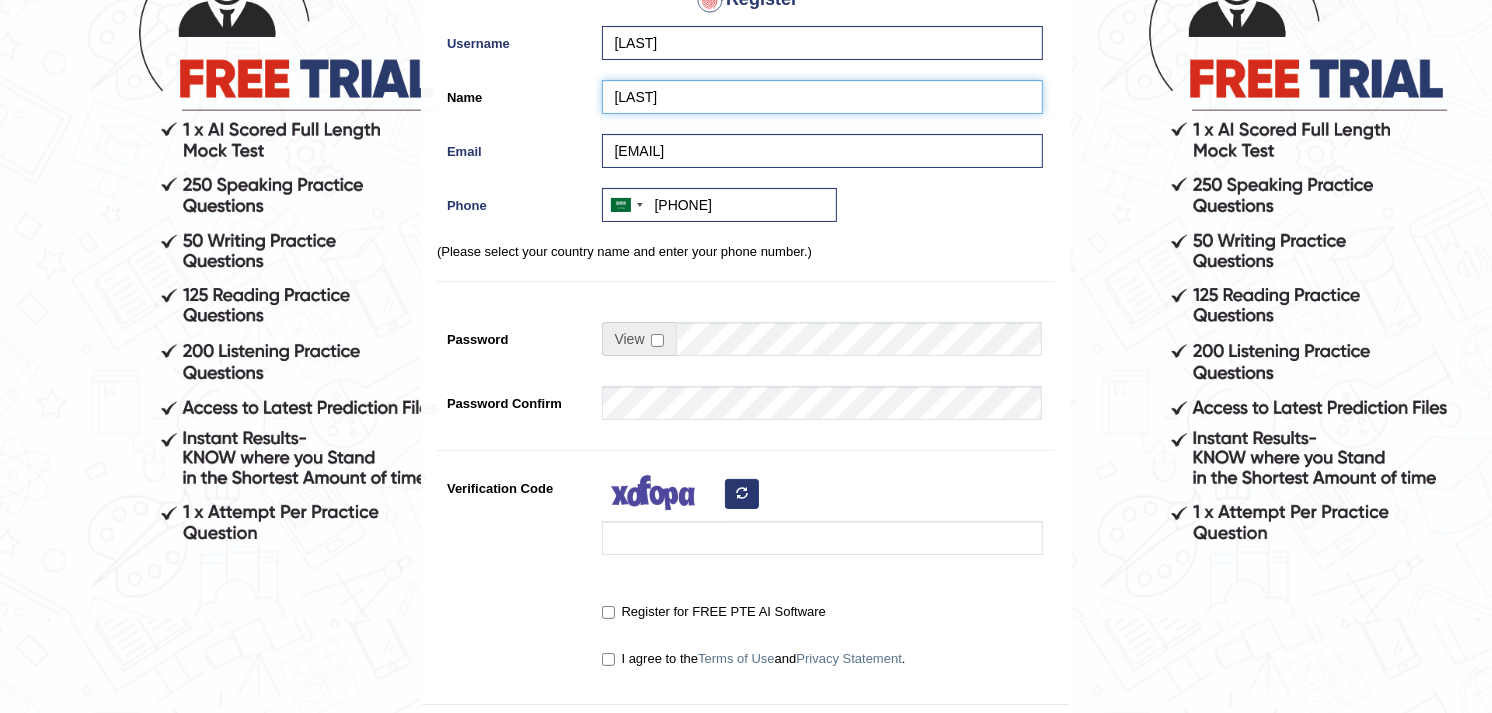type on "[LAST]" 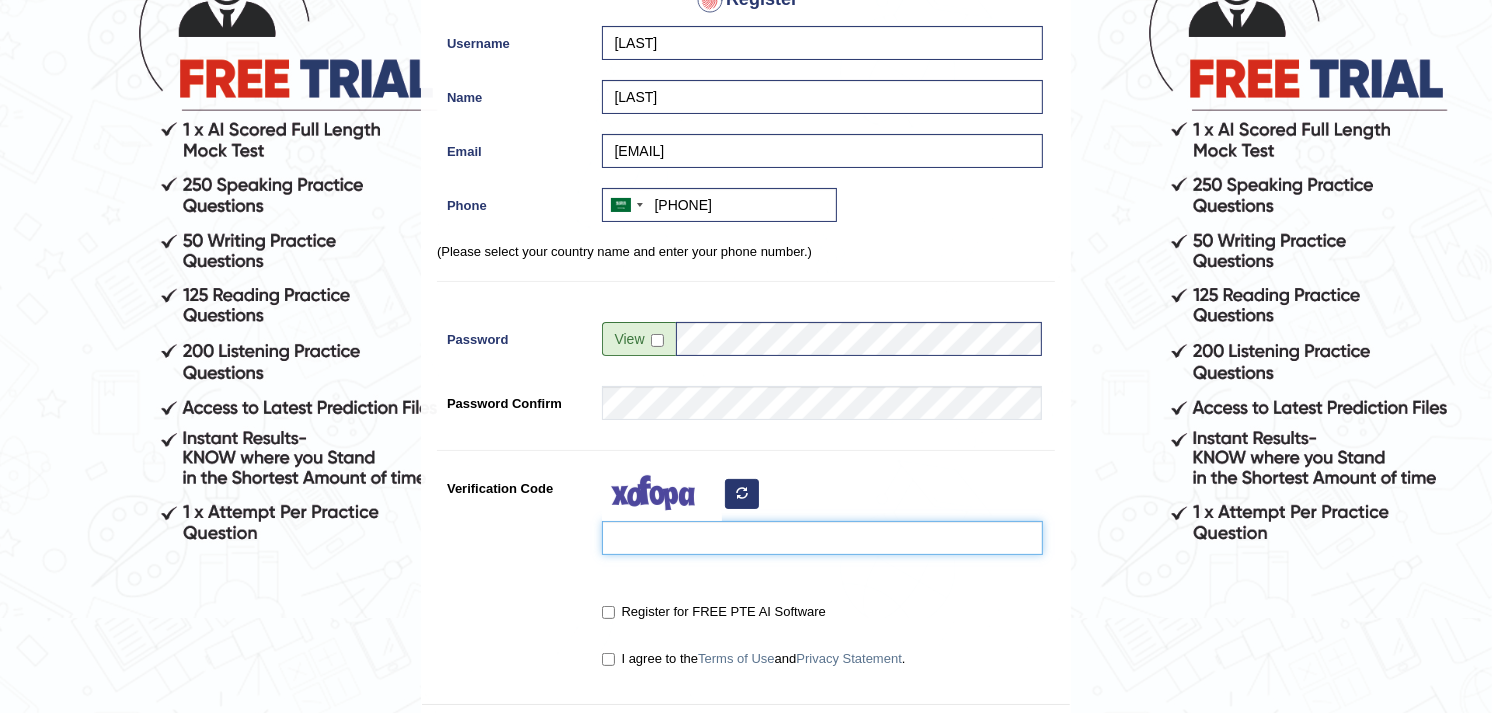 click on "Verification Code" at bounding box center [822, 538] 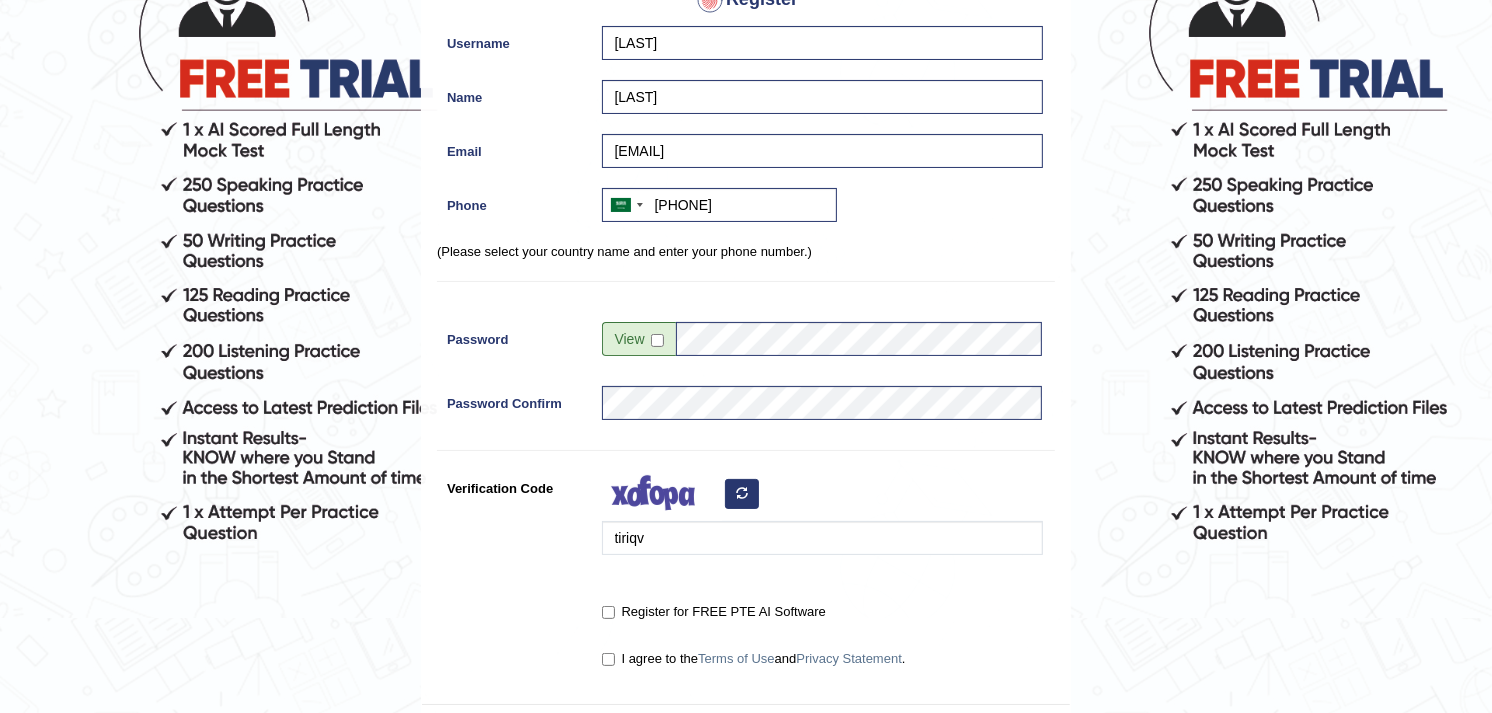 click at bounding box center (742, 493) 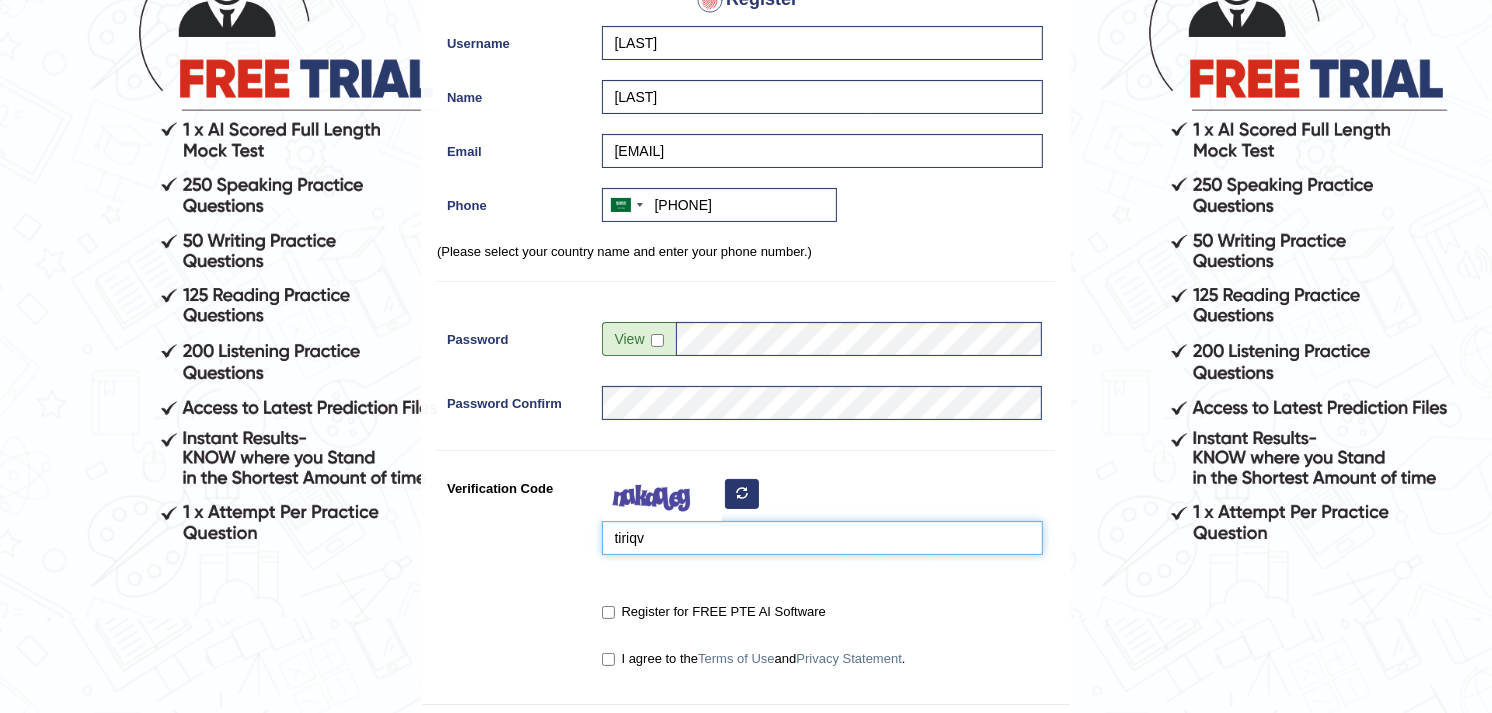 click on "tiriqv" at bounding box center (822, 538) 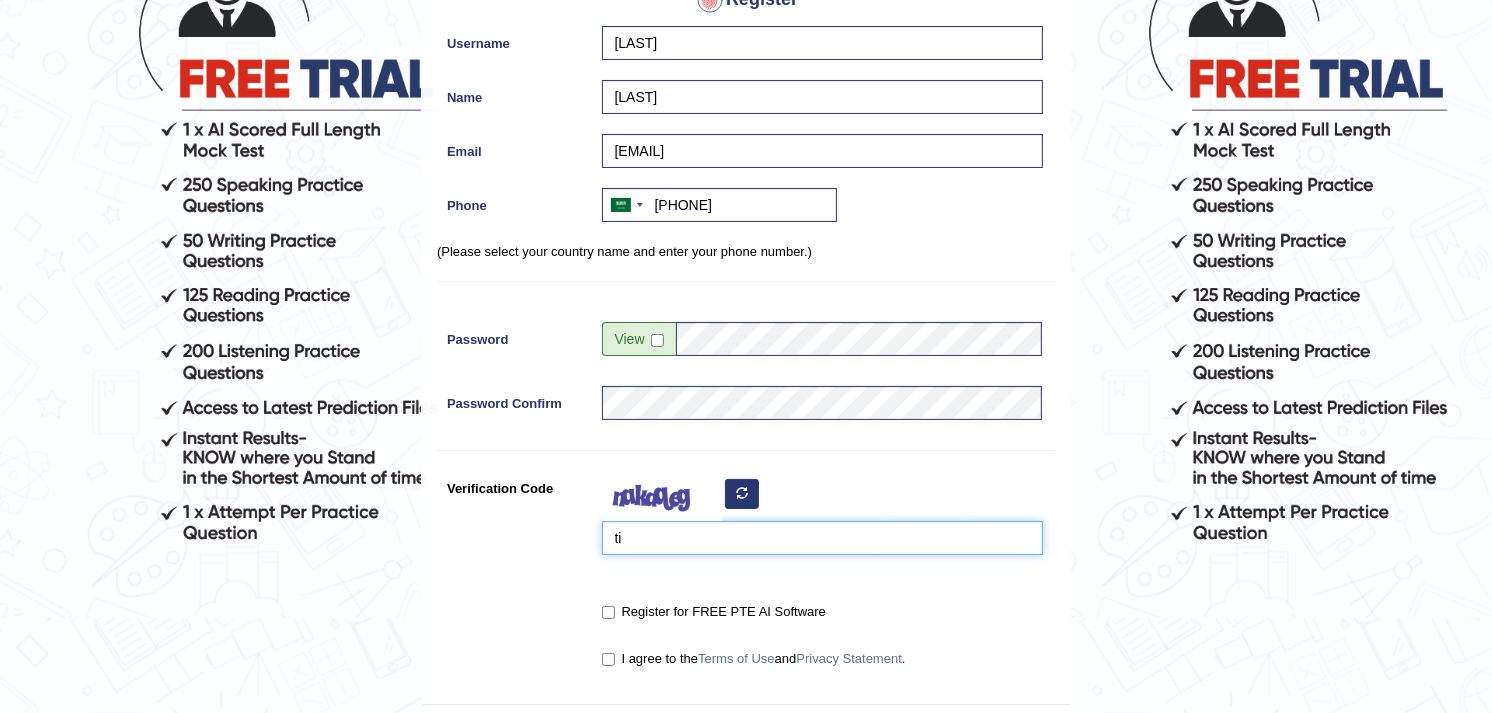 type on "t" 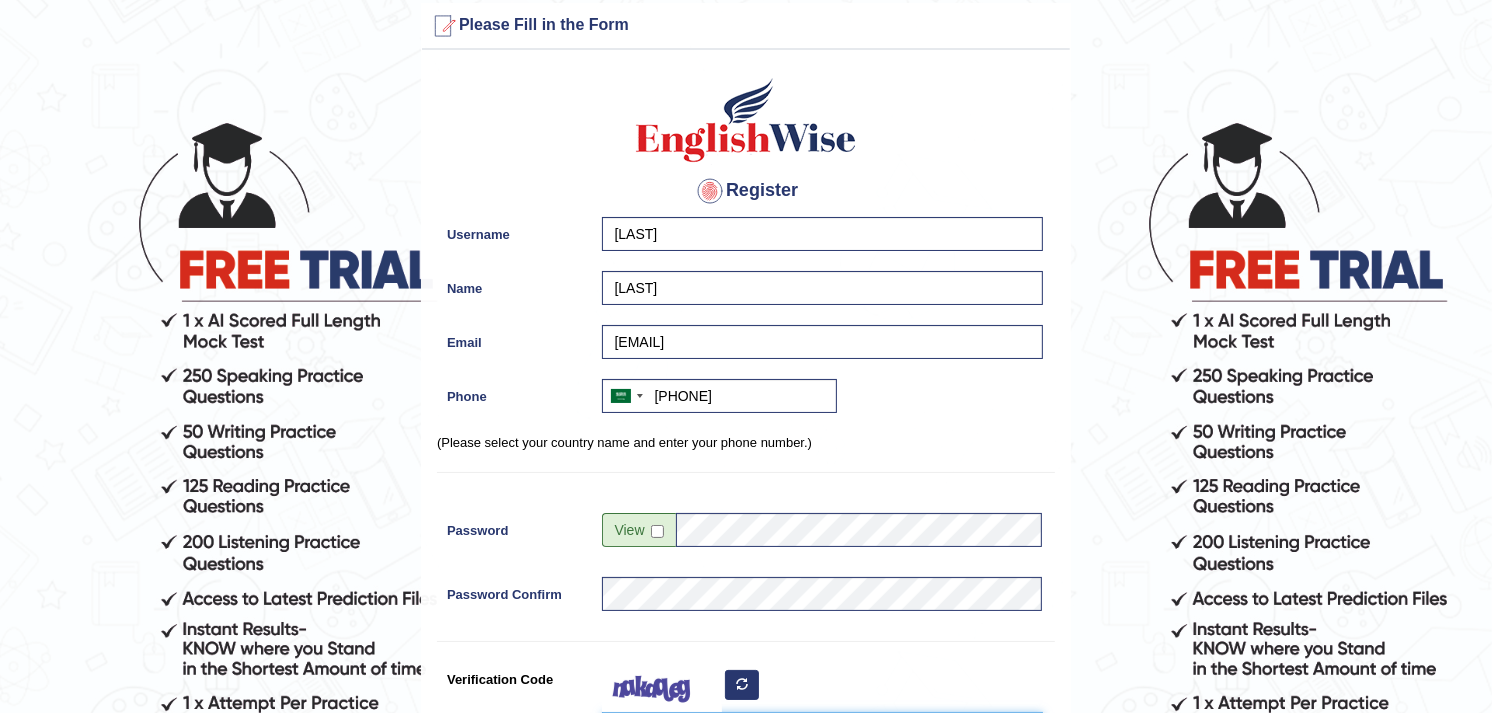 scroll, scrollTop: 33, scrollLeft: 0, axis: vertical 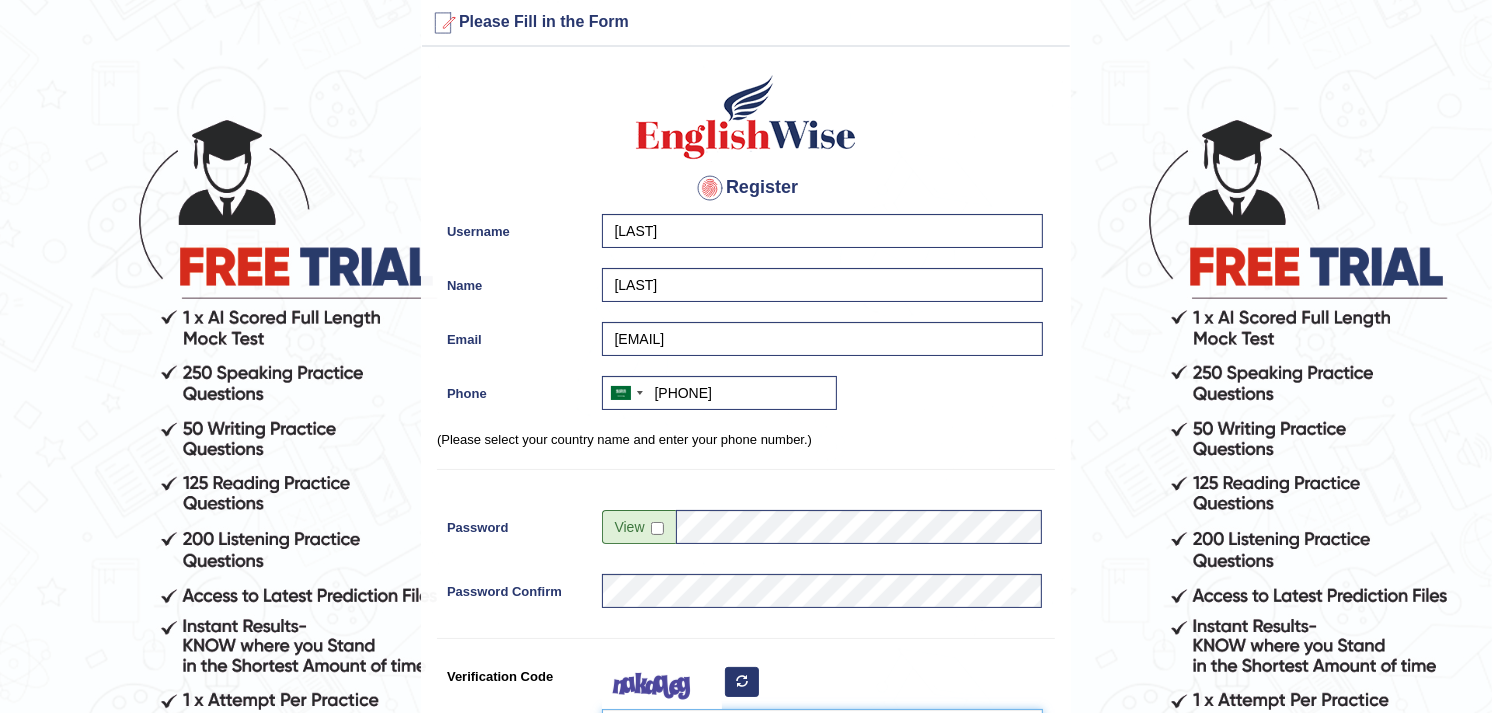 type on "jkmsdk" 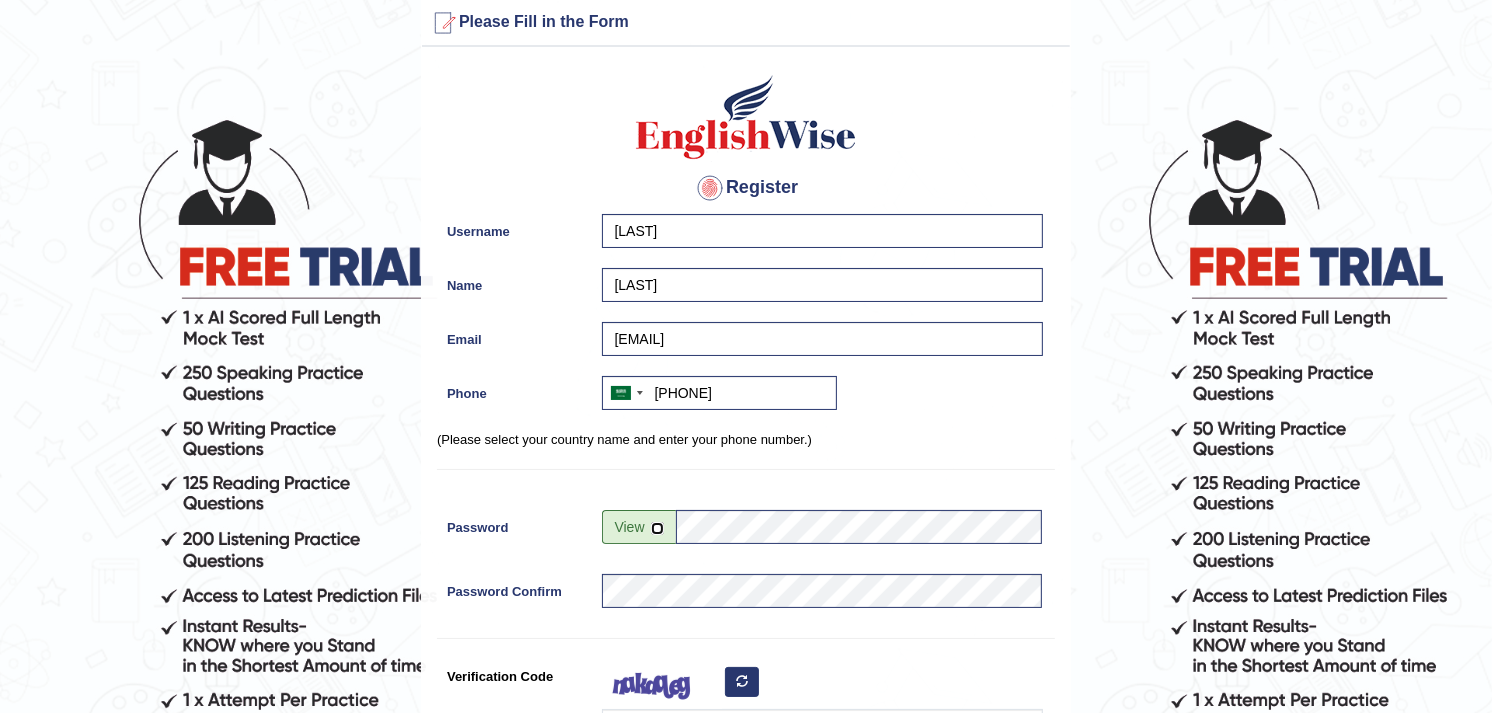 click at bounding box center [657, 528] 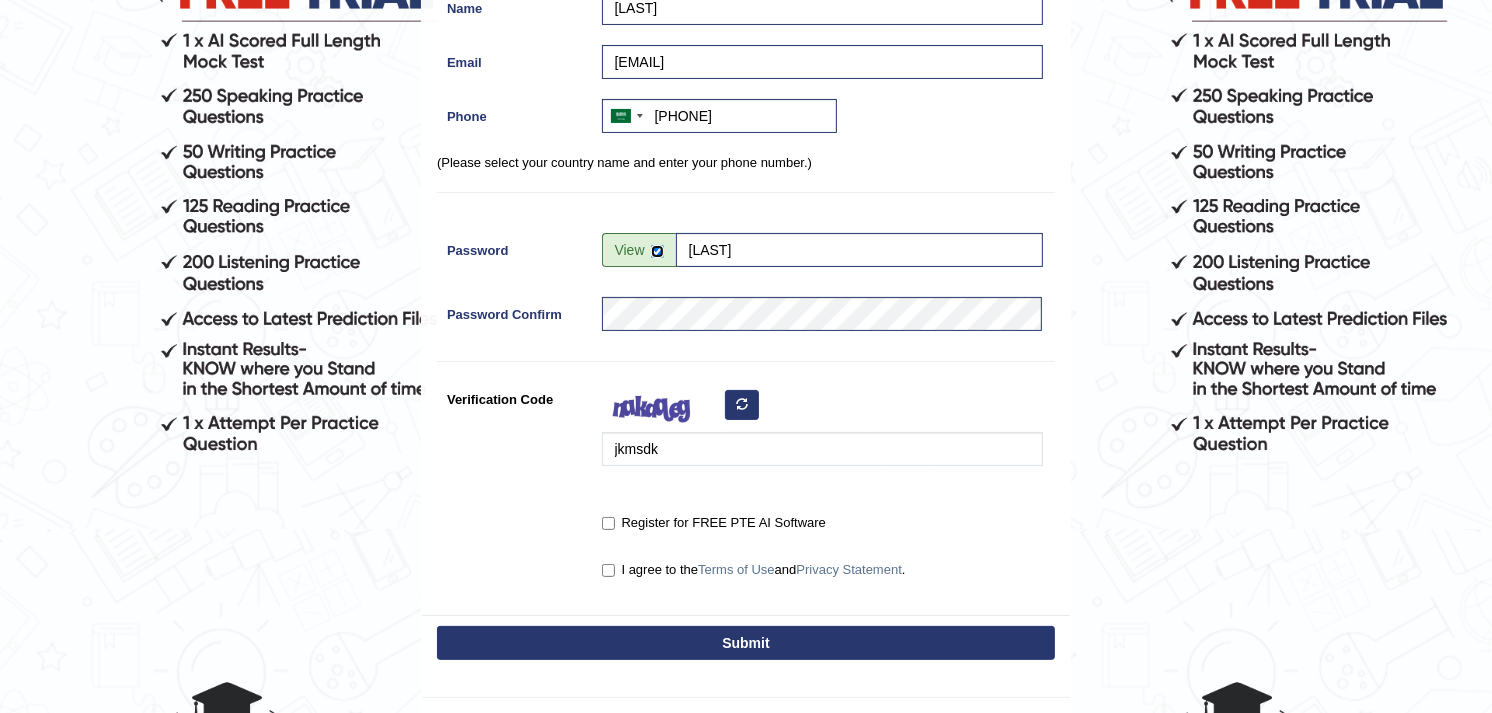 scroll, scrollTop: 458, scrollLeft: 0, axis: vertical 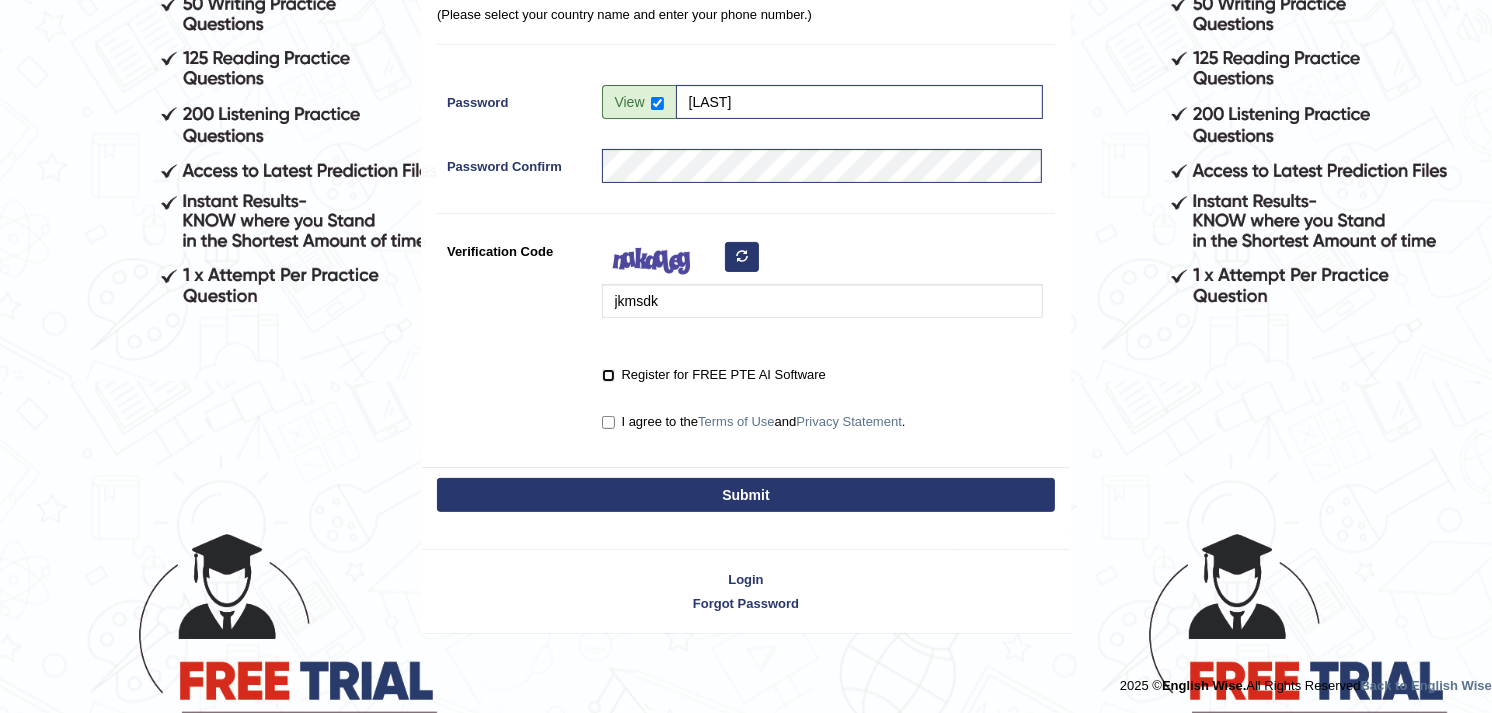 click on "Register for FREE PTE AI Software" at bounding box center [608, 375] 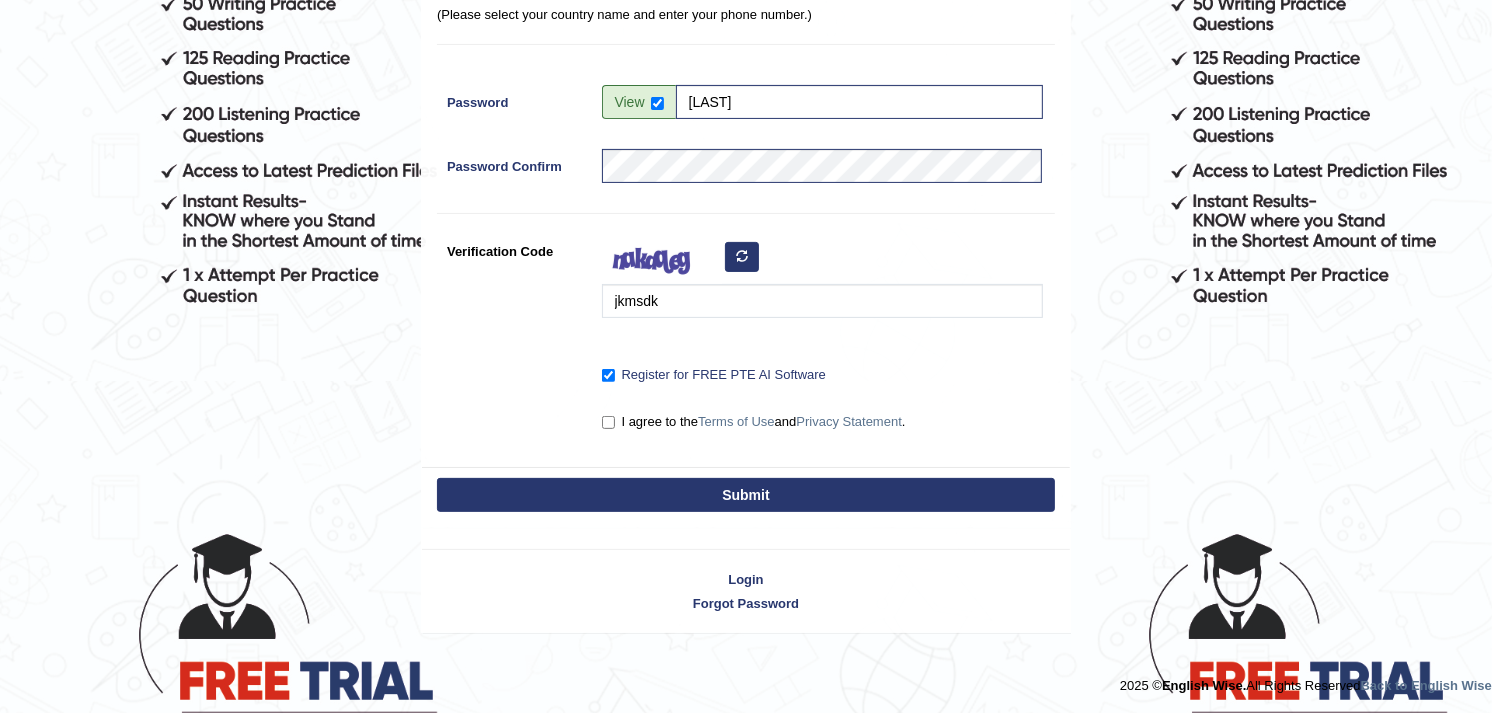 click on "I agree to the  Terms of Use  and  Privacy Statement ." at bounding box center [754, 422] 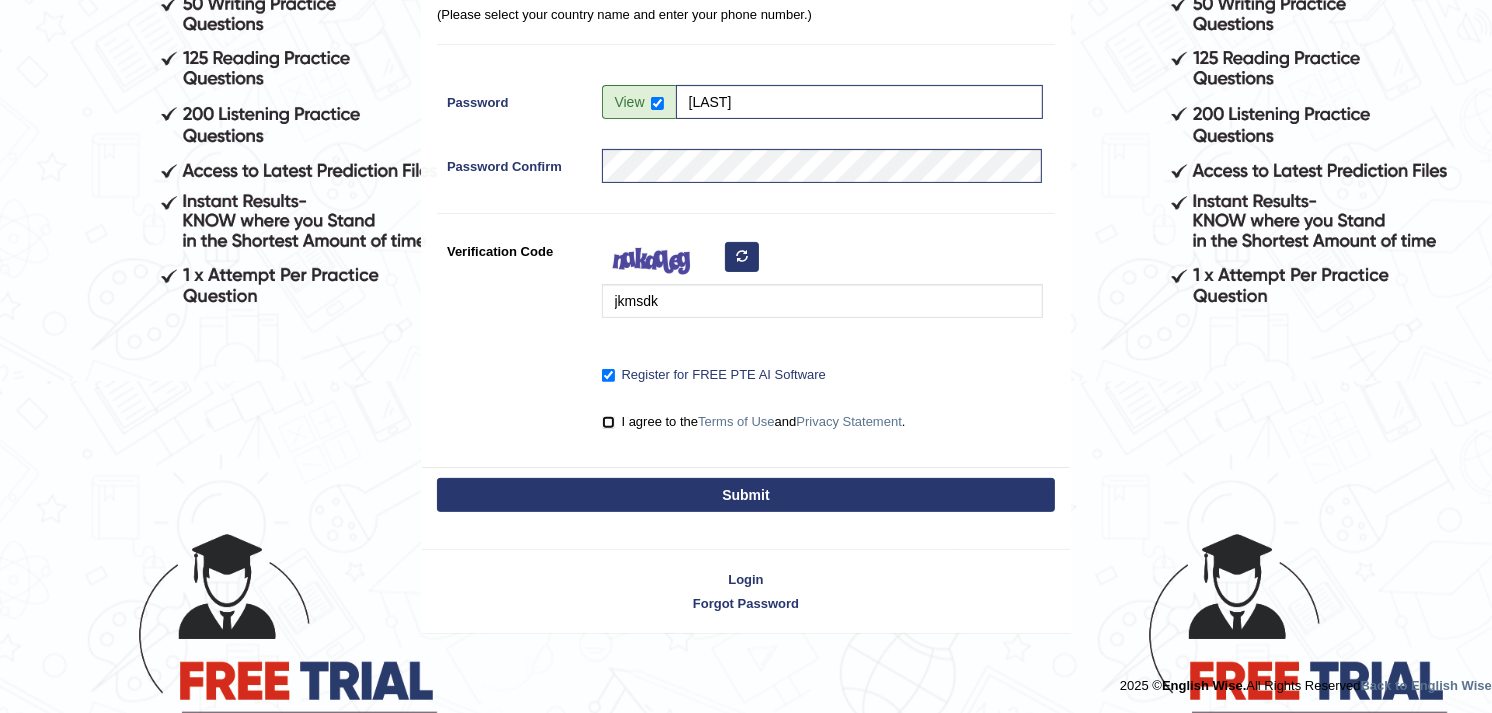 click on "I agree to the  Terms of Use  and  Privacy Statement ." at bounding box center [608, 422] 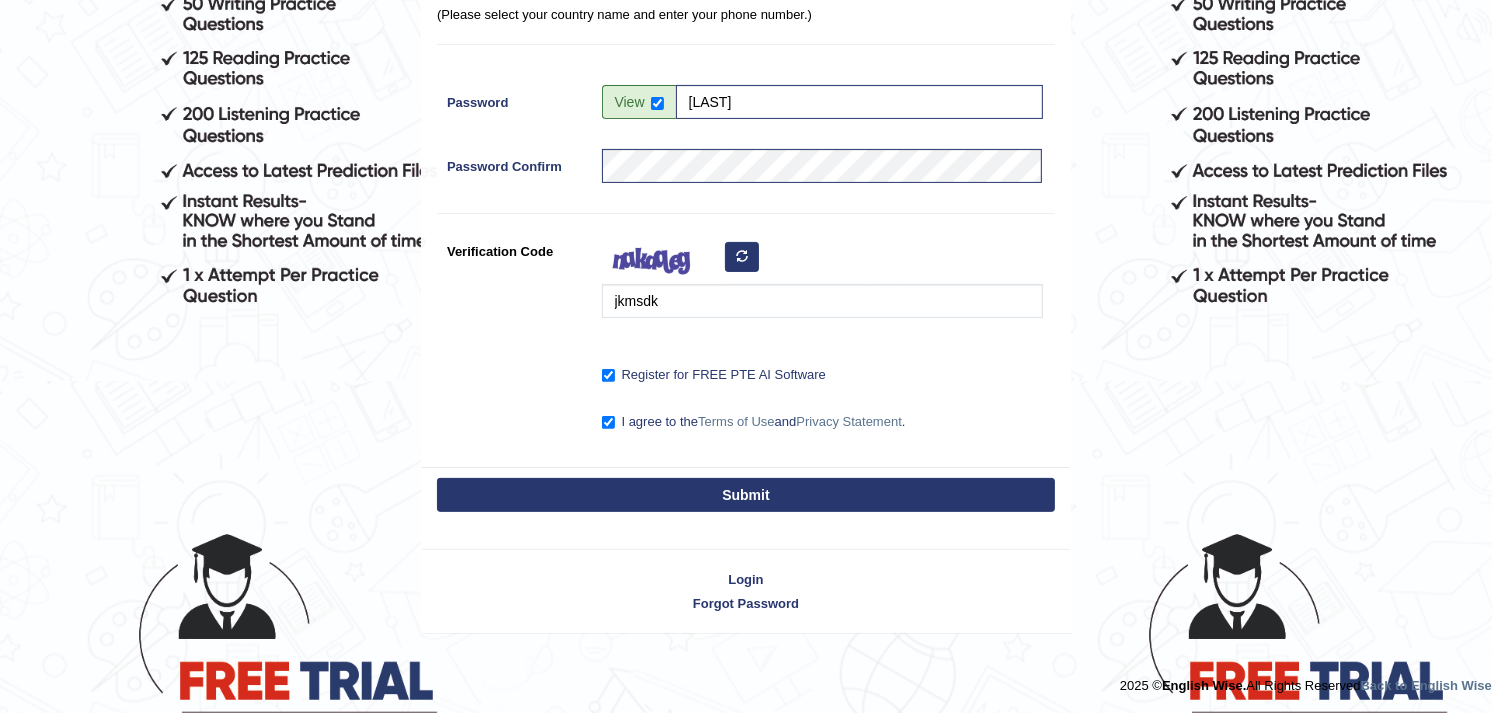click on "Submit" at bounding box center (746, 495) 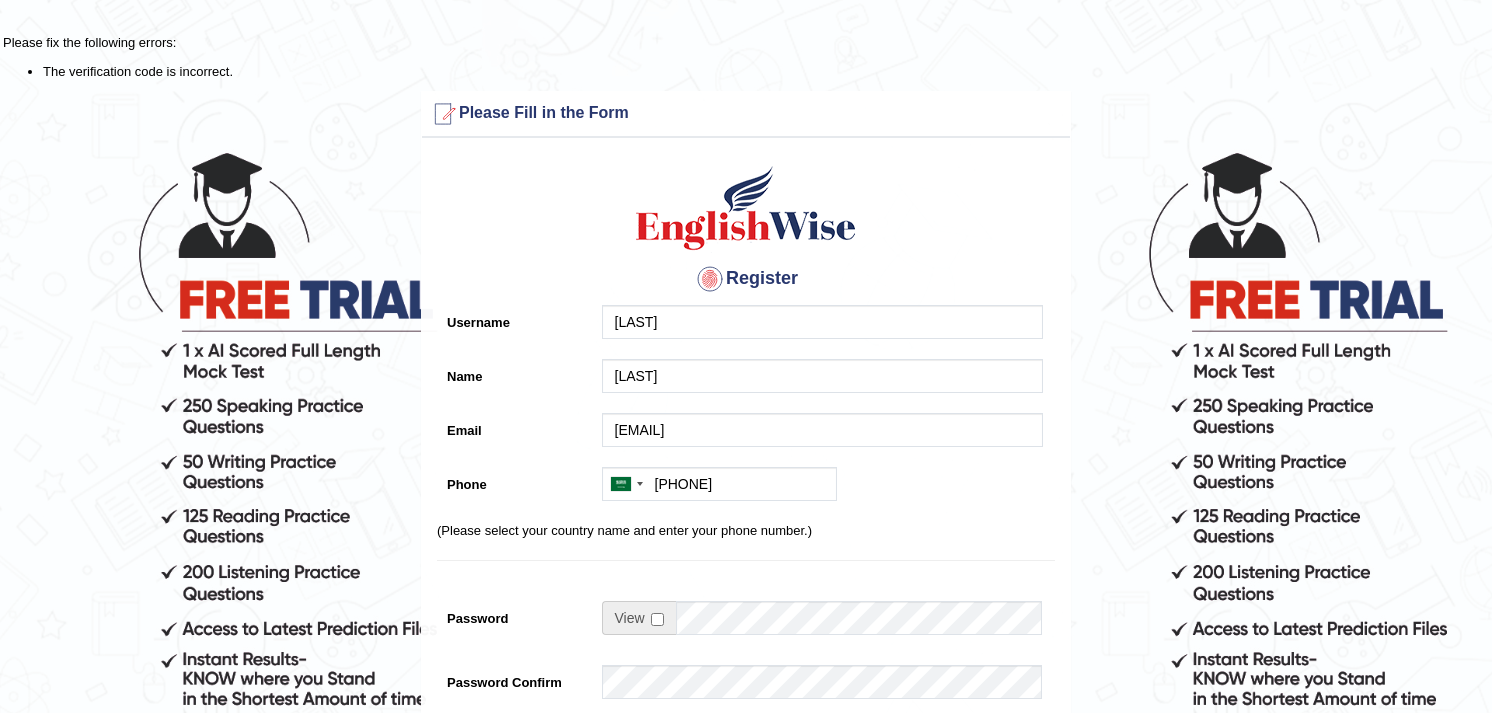 scroll, scrollTop: 0, scrollLeft: 0, axis: both 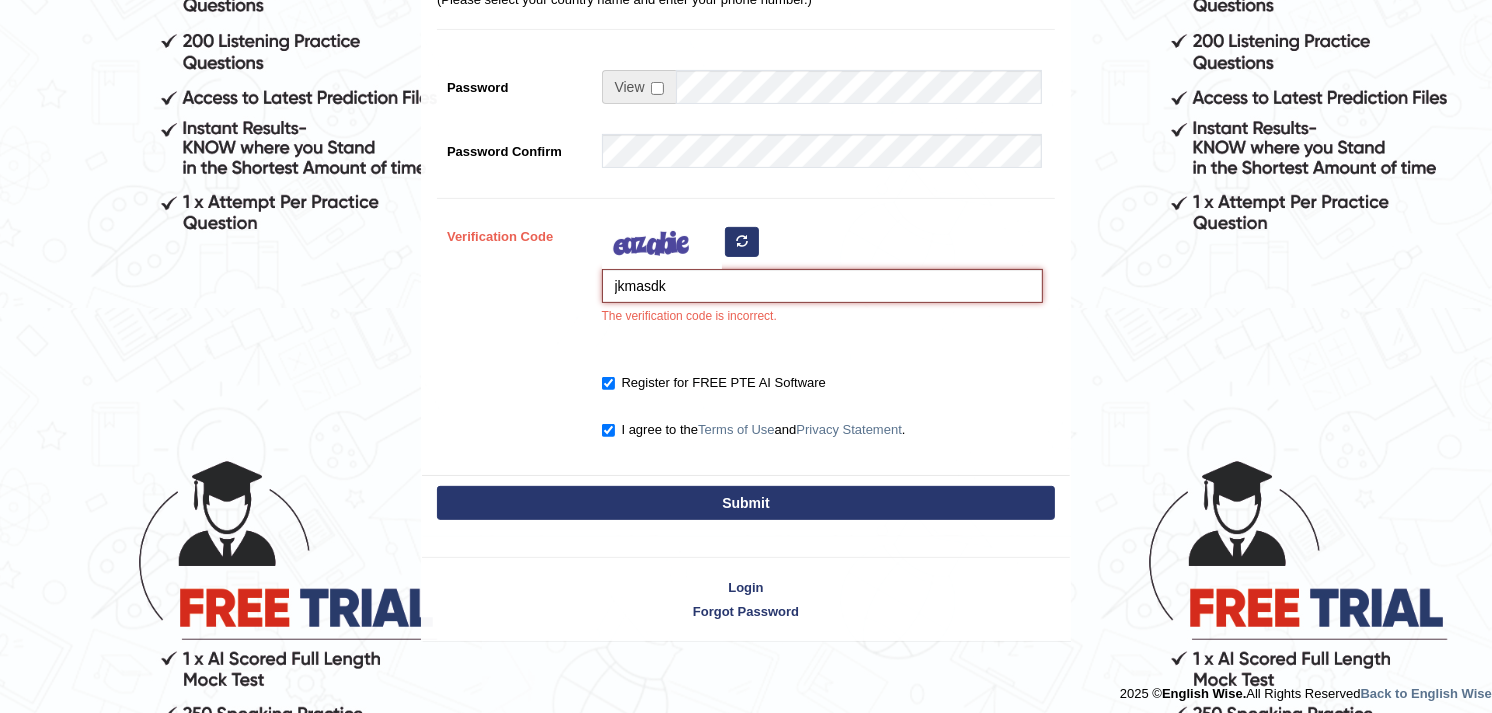 type on "jkmasdk" 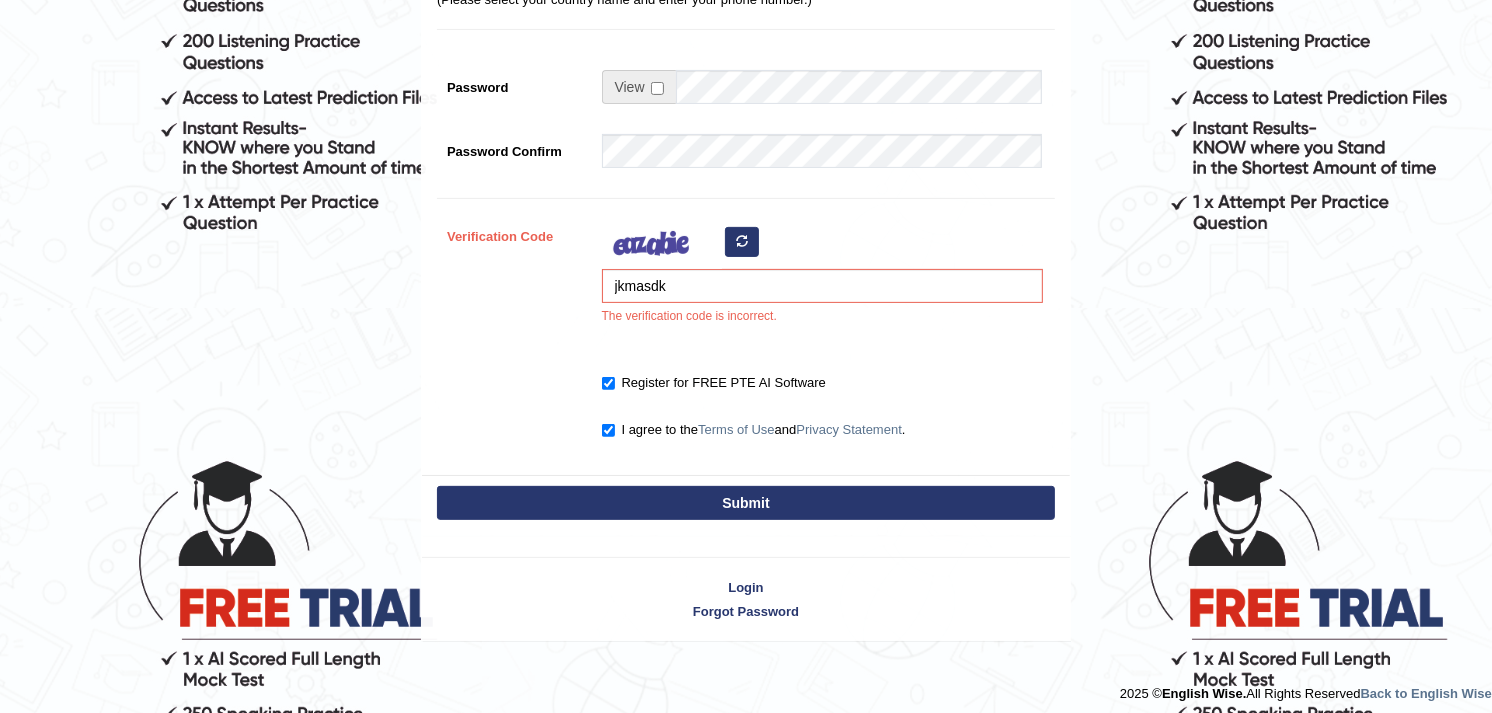 click on "Submit" at bounding box center (746, 503) 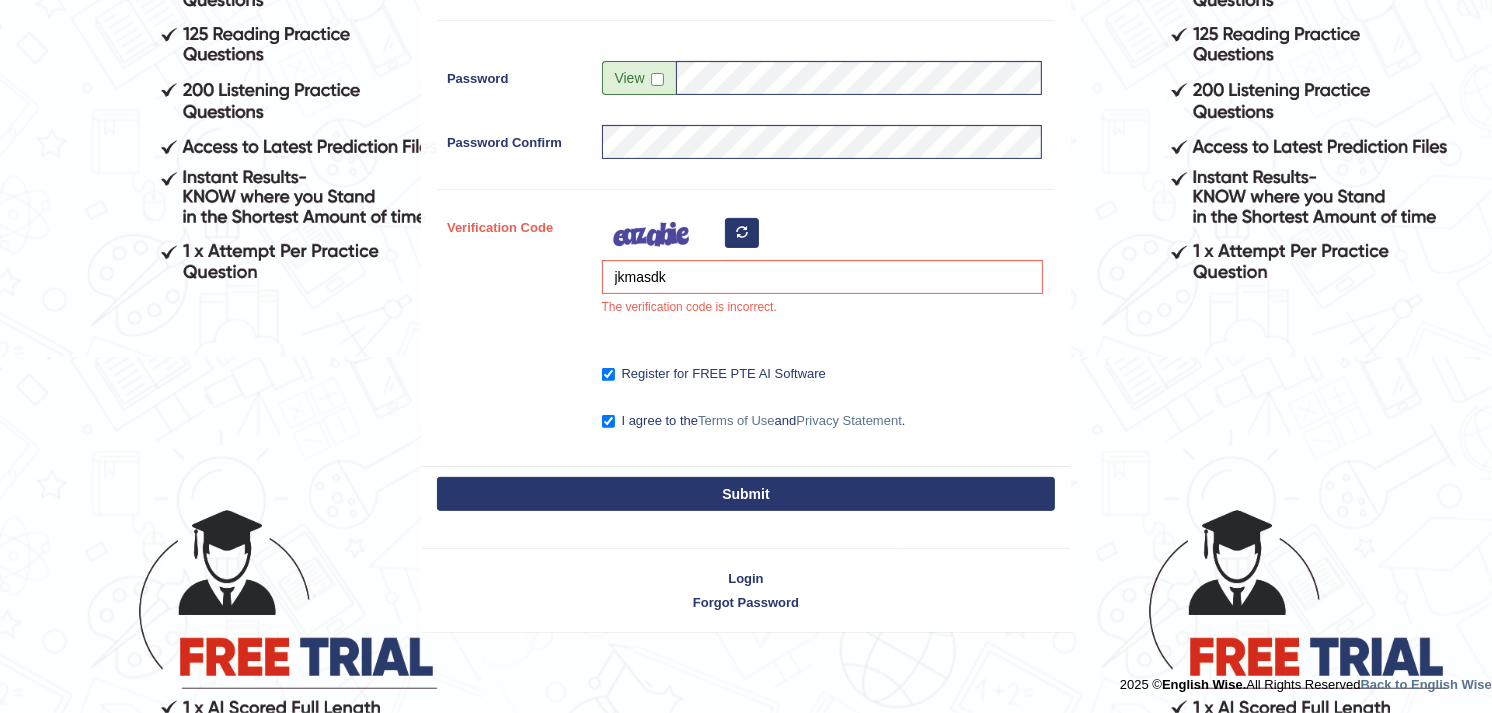 scroll, scrollTop: 473, scrollLeft: 0, axis: vertical 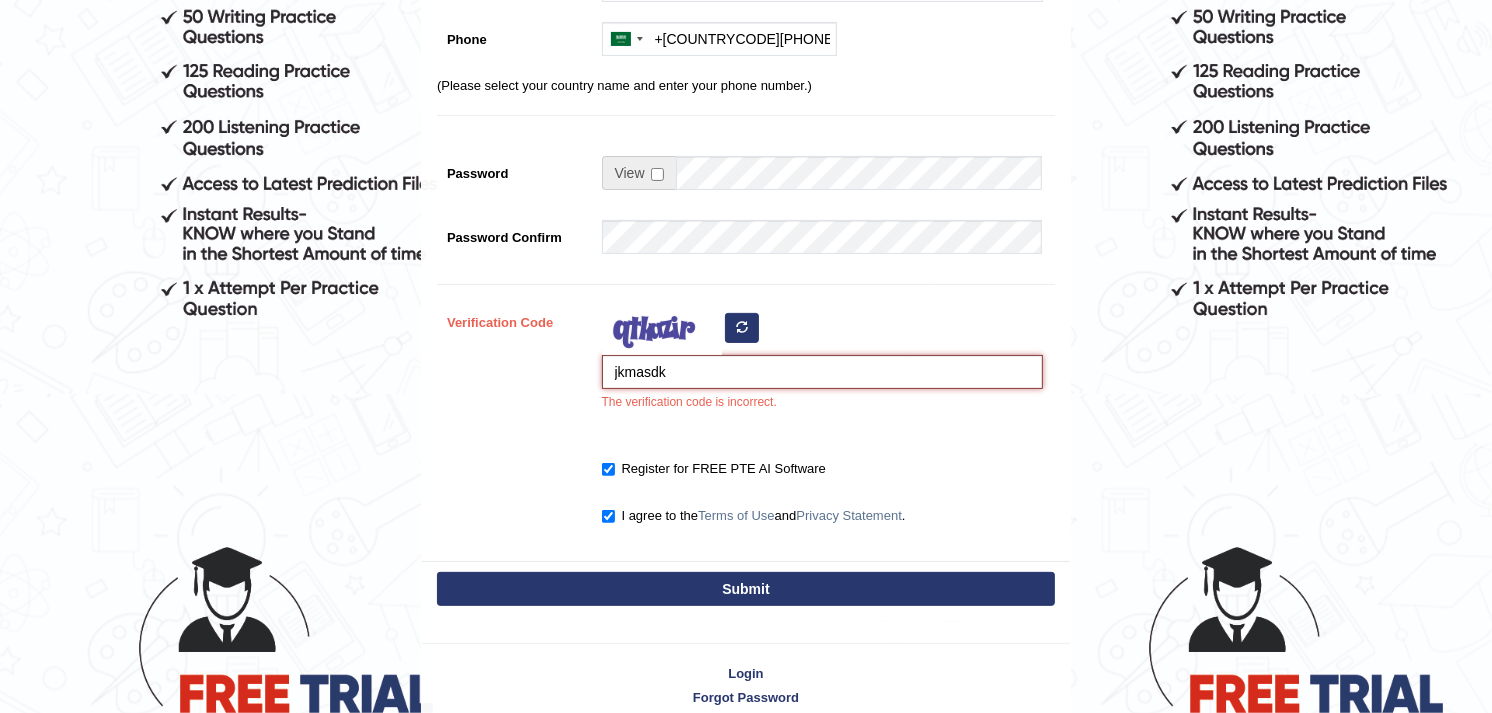 drag, startPoint x: 673, startPoint y: 374, endPoint x: 608, endPoint y: 374, distance: 65 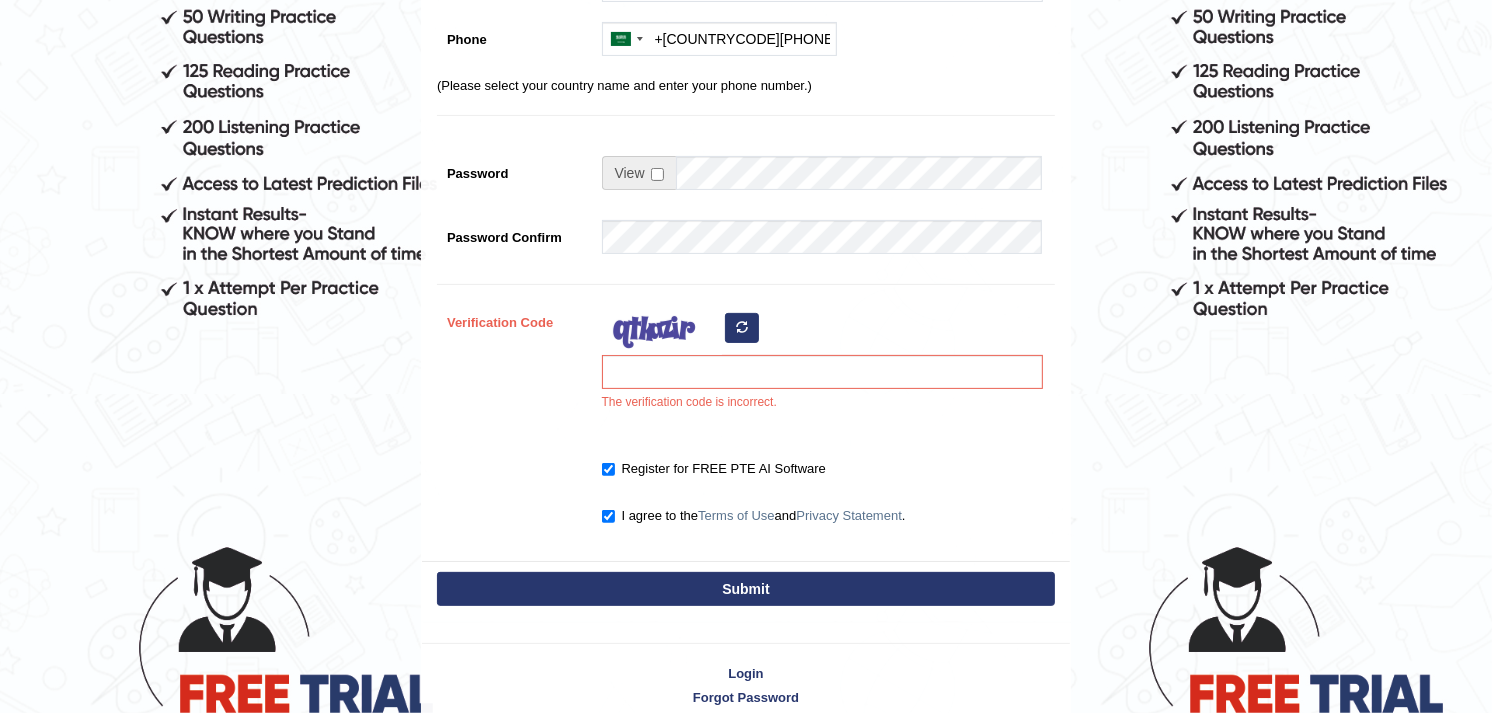 click at bounding box center [742, 327] 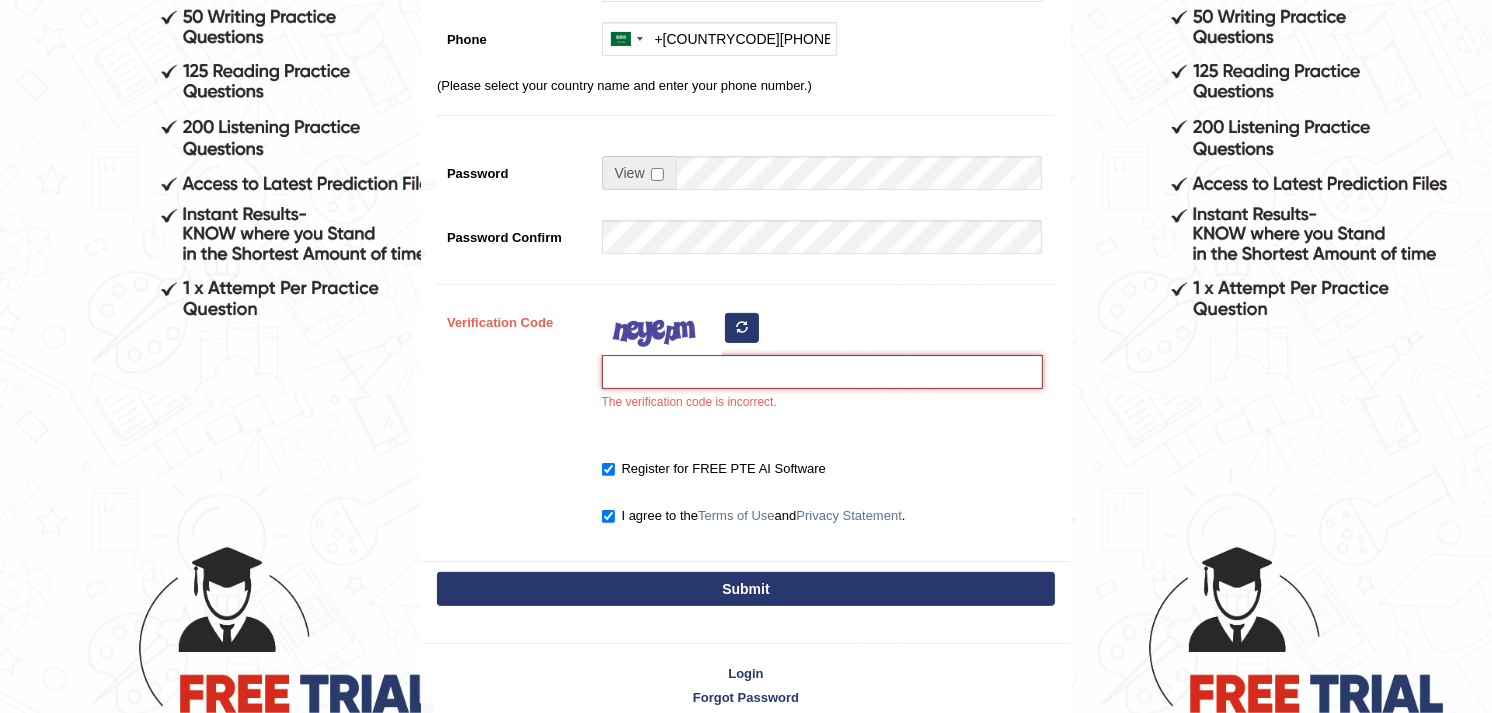 click on "Verification Code" at bounding box center [822, 372] 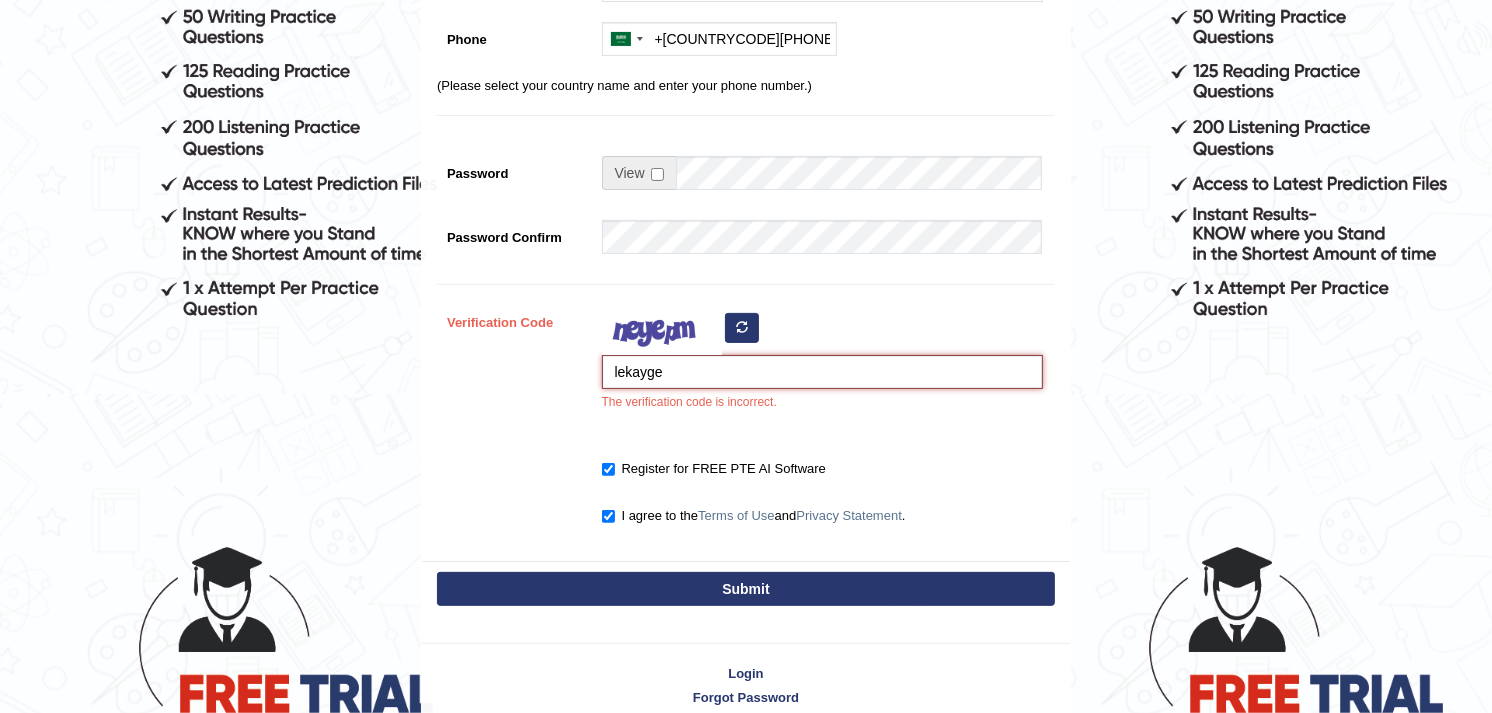type on "lekayge" 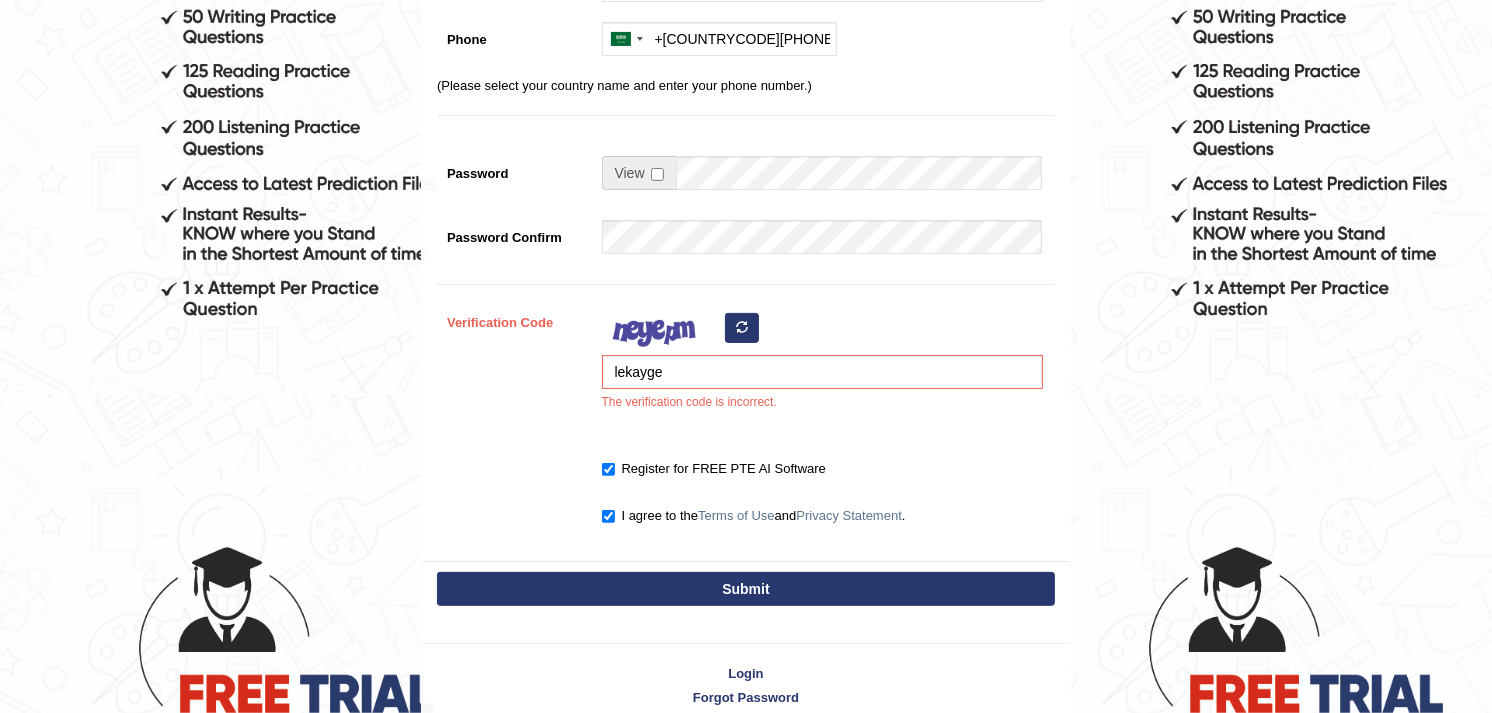 click on "Submit" at bounding box center (746, 589) 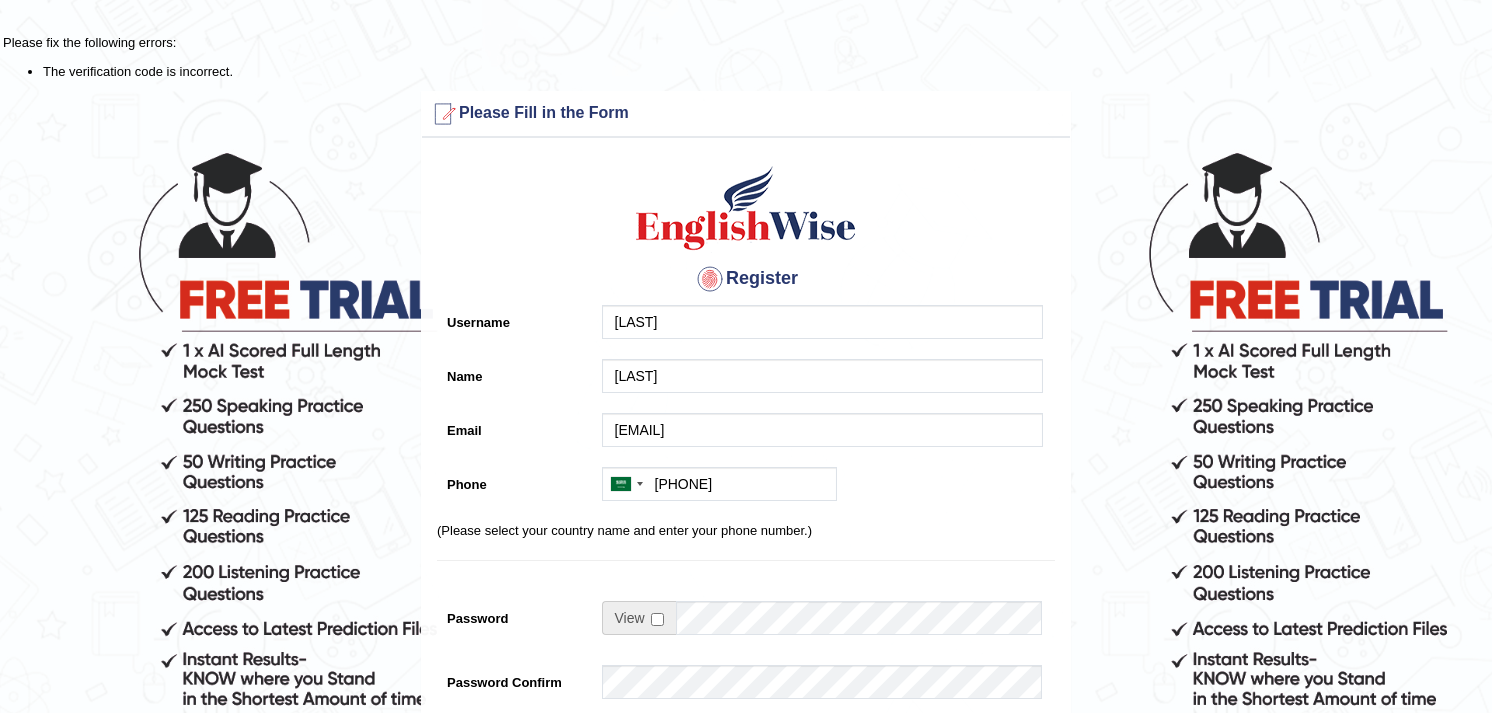 scroll, scrollTop: 0, scrollLeft: 0, axis: both 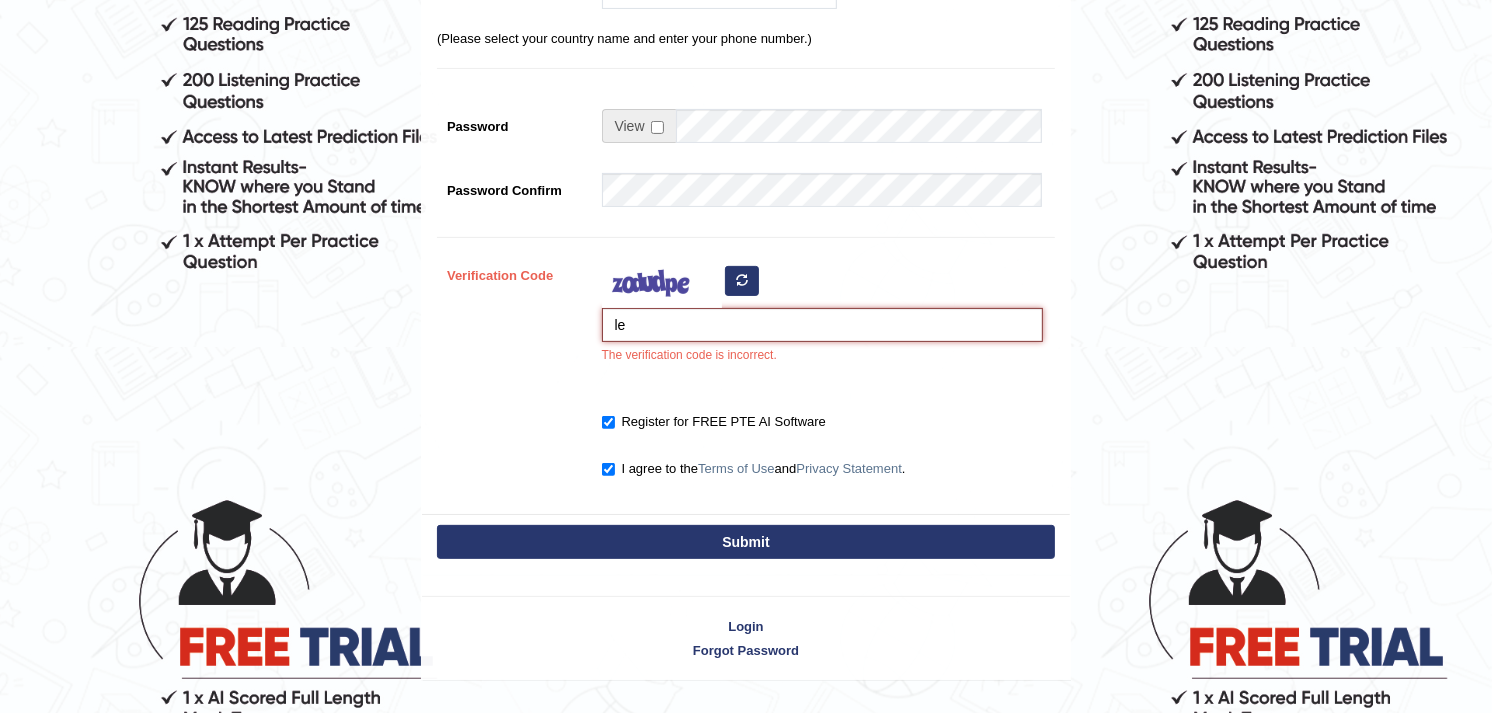 type on "l" 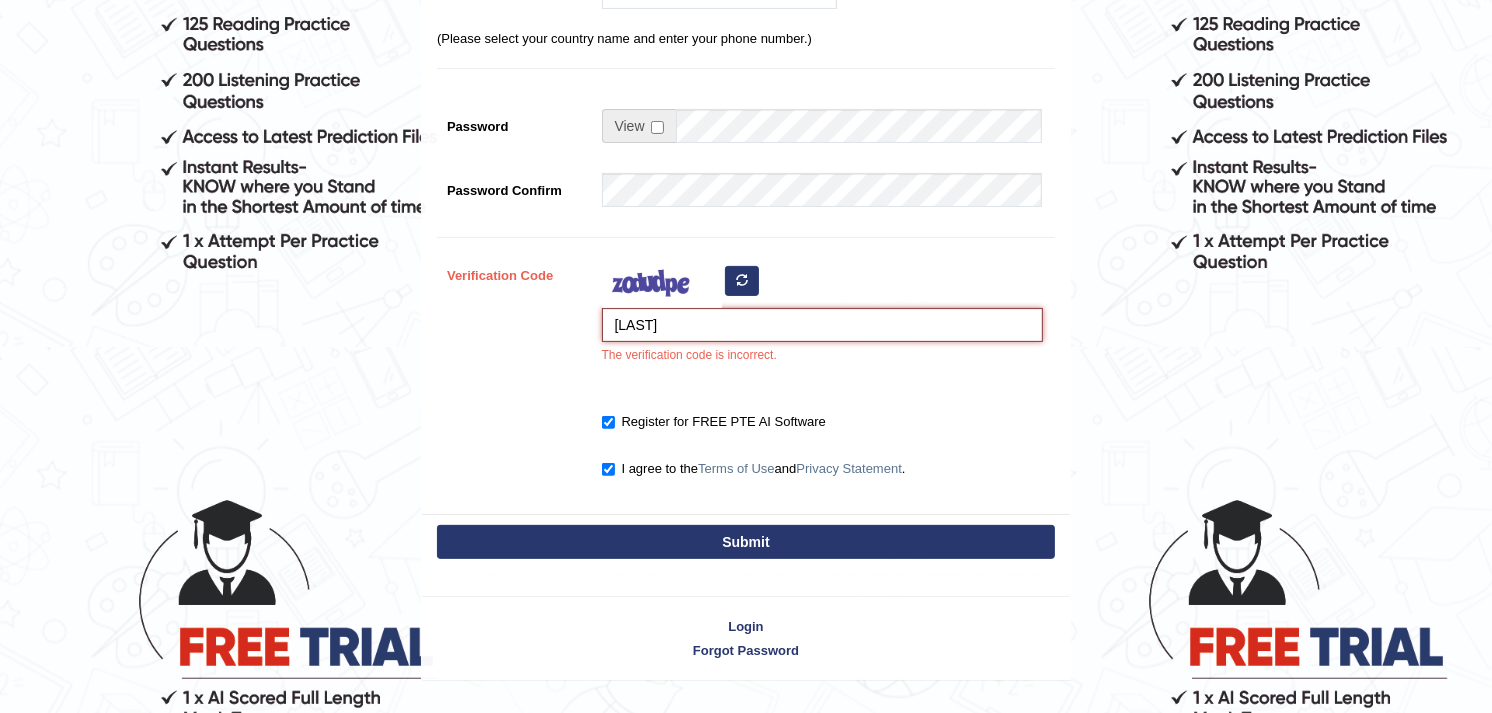 type on "LeKayge" 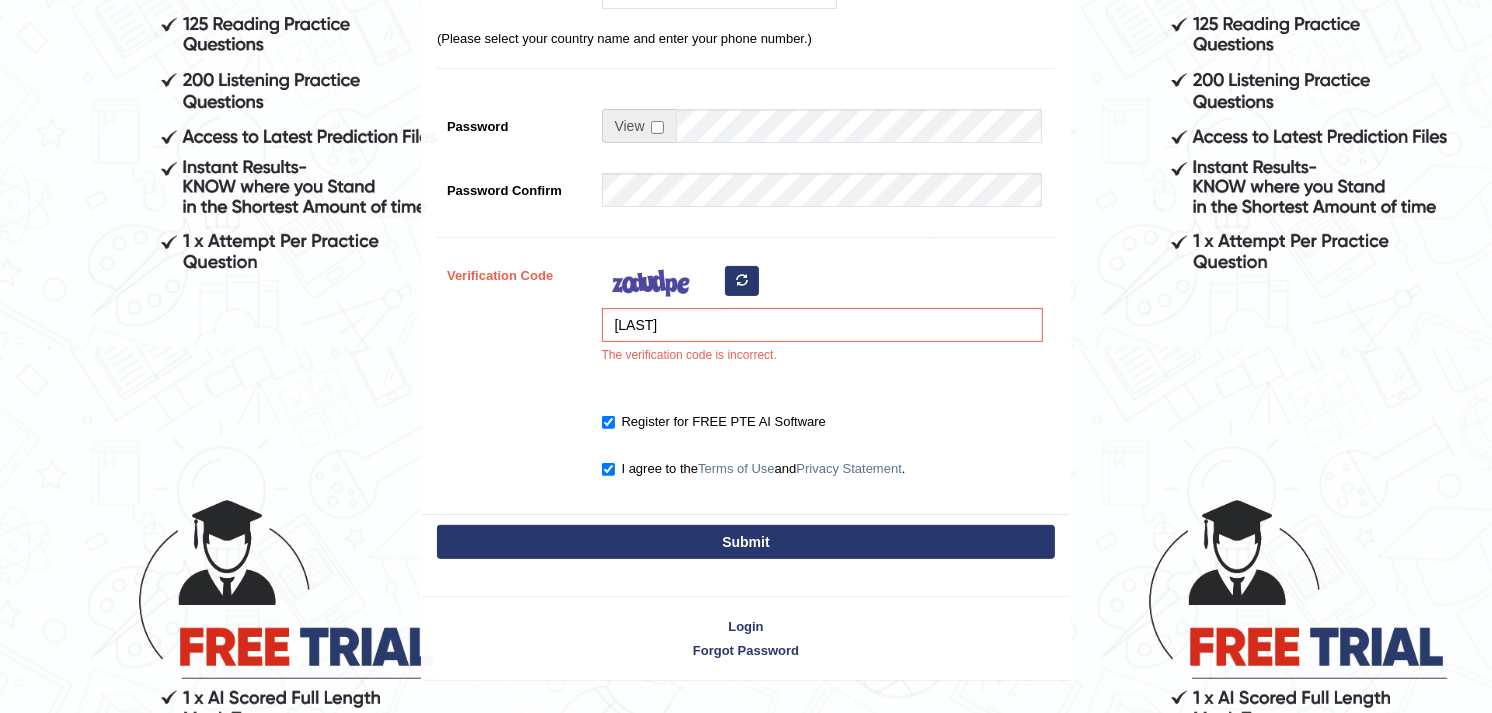 click on "Submit" at bounding box center (746, 544) 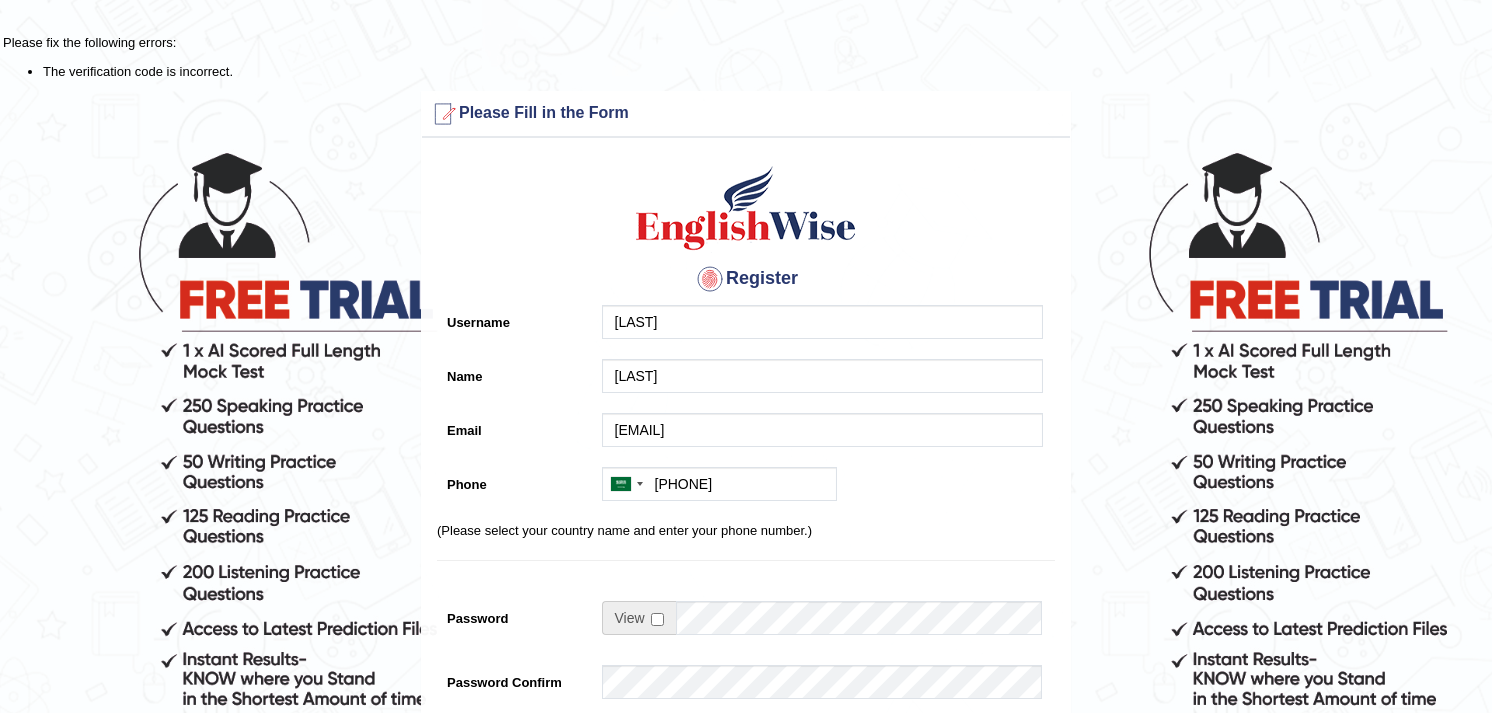 scroll, scrollTop: 0, scrollLeft: 0, axis: both 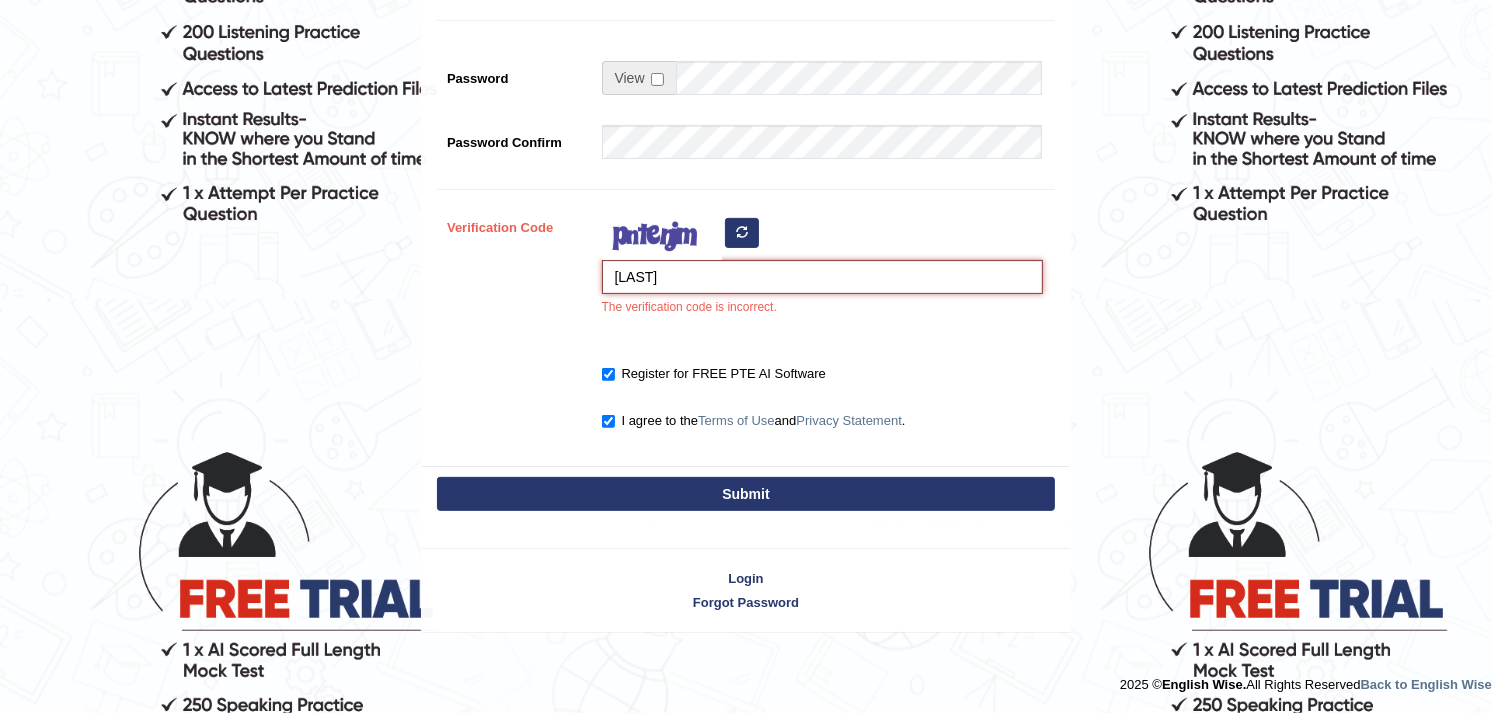 type on "[LAST]" 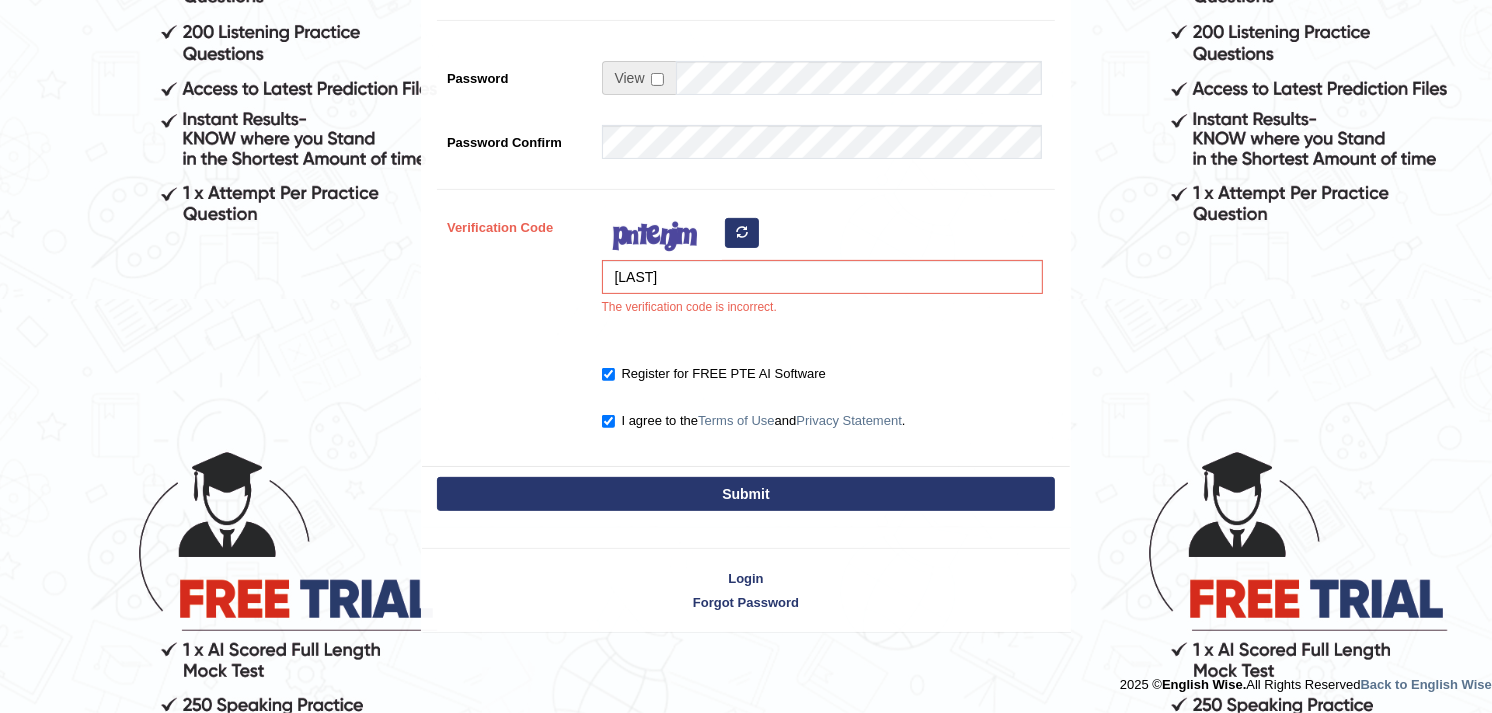 click on "Submit" at bounding box center [746, 494] 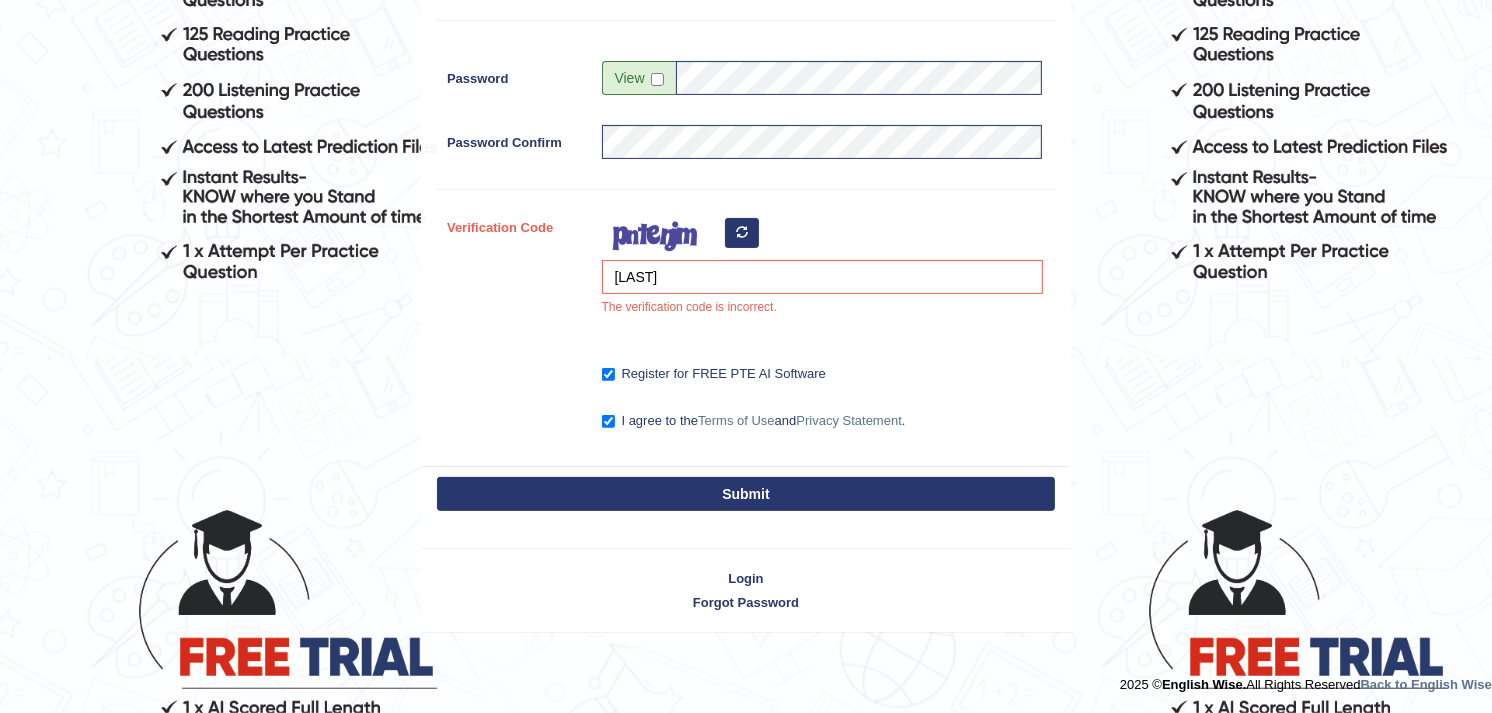 scroll, scrollTop: 481, scrollLeft: 0, axis: vertical 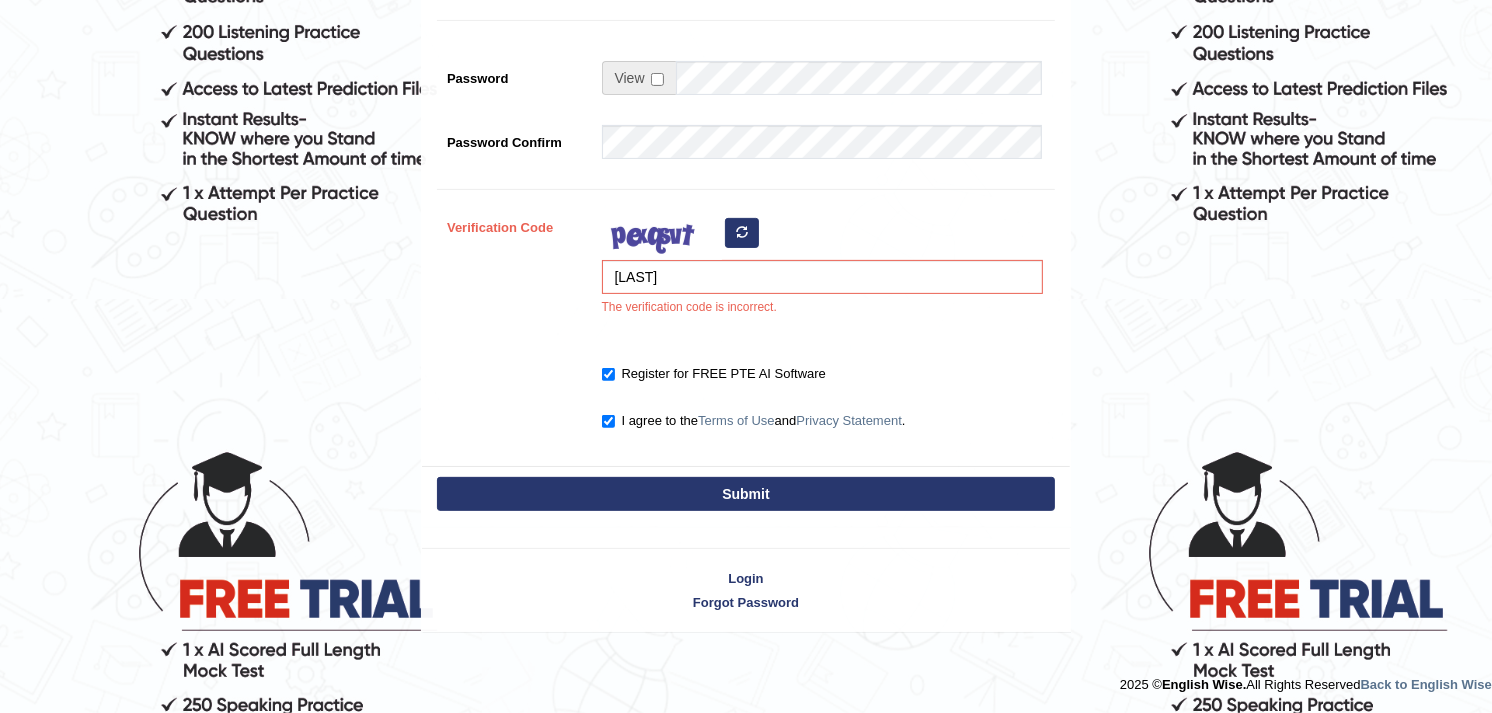 click at bounding box center (742, 233) 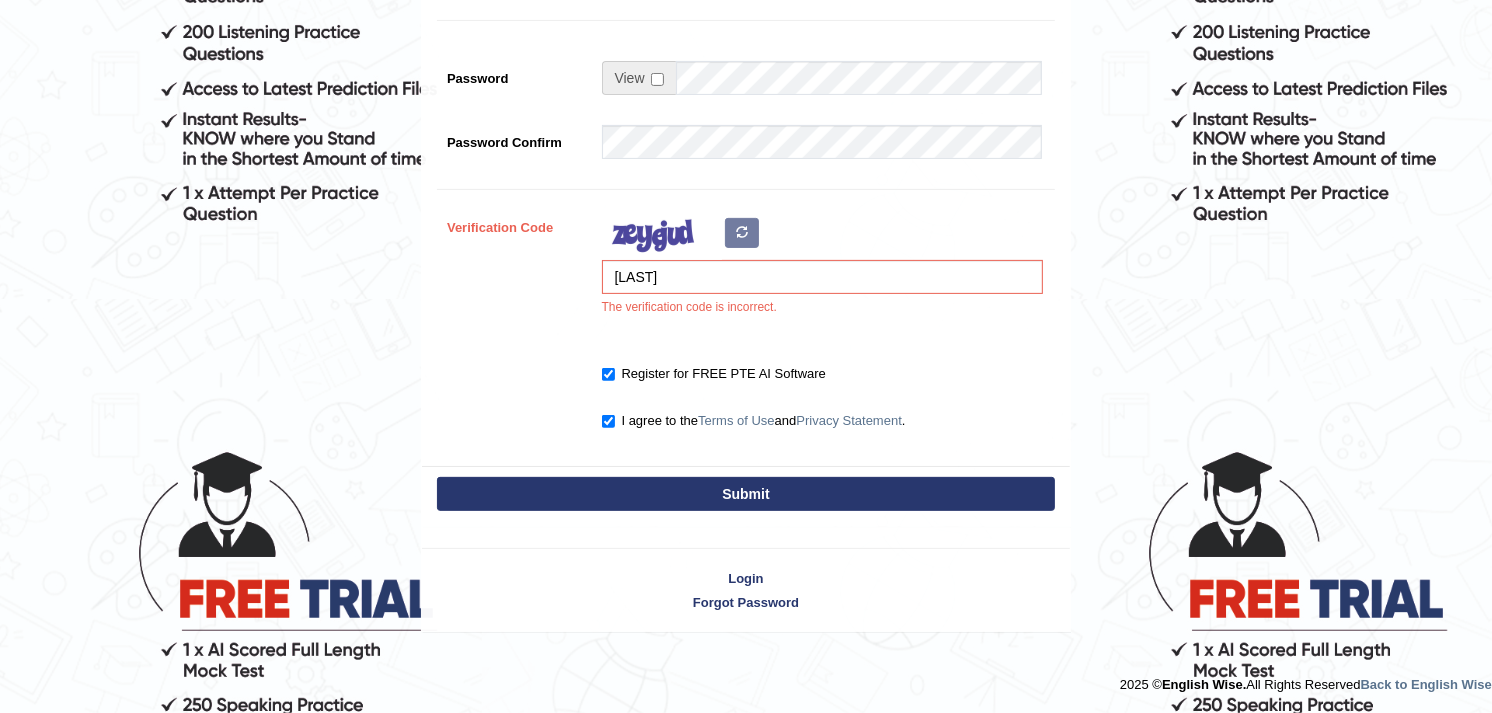 click on "[LAST]
The verification code is incorrect." at bounding box center (817, 268) 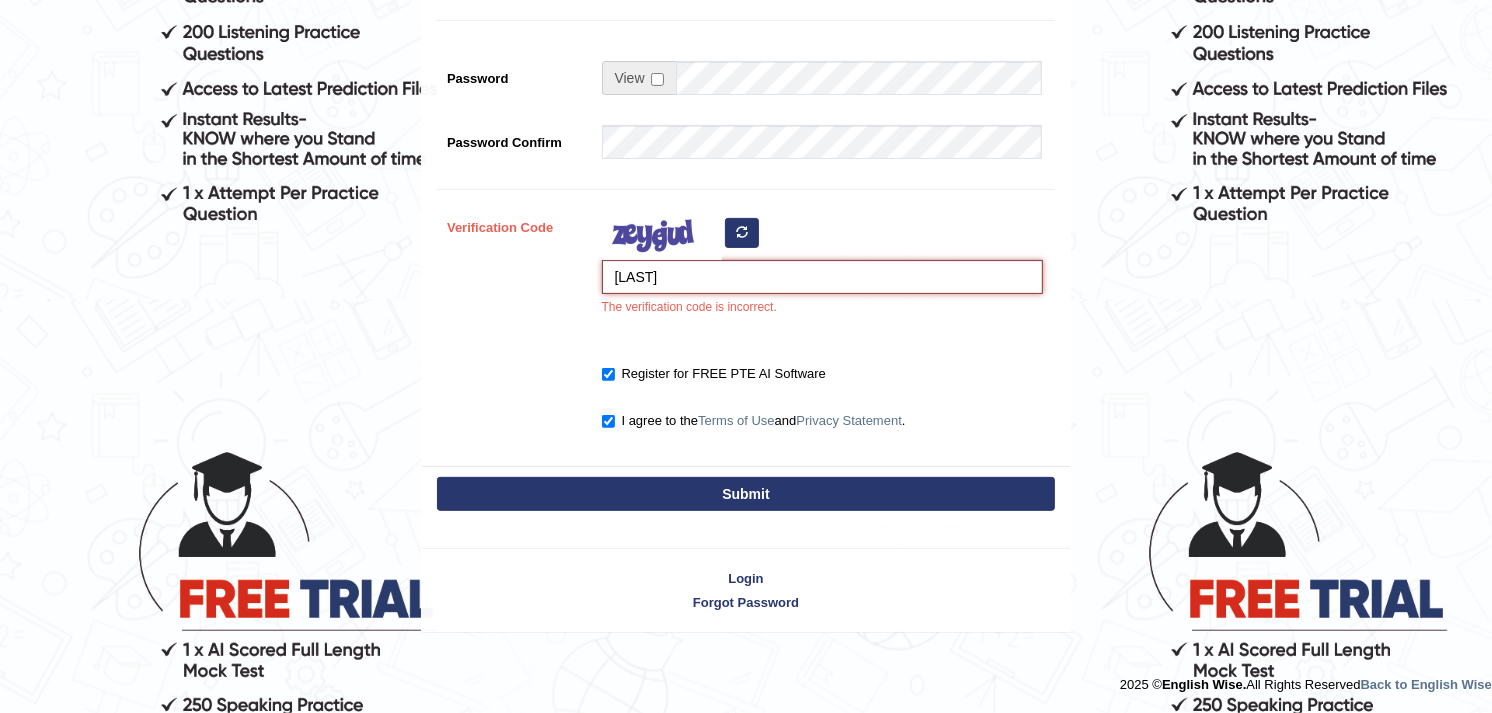 drag, startPoint x: 656, startPoint y: 283, endPoint x: 602, endPoint y: 273, distance: 54.91812 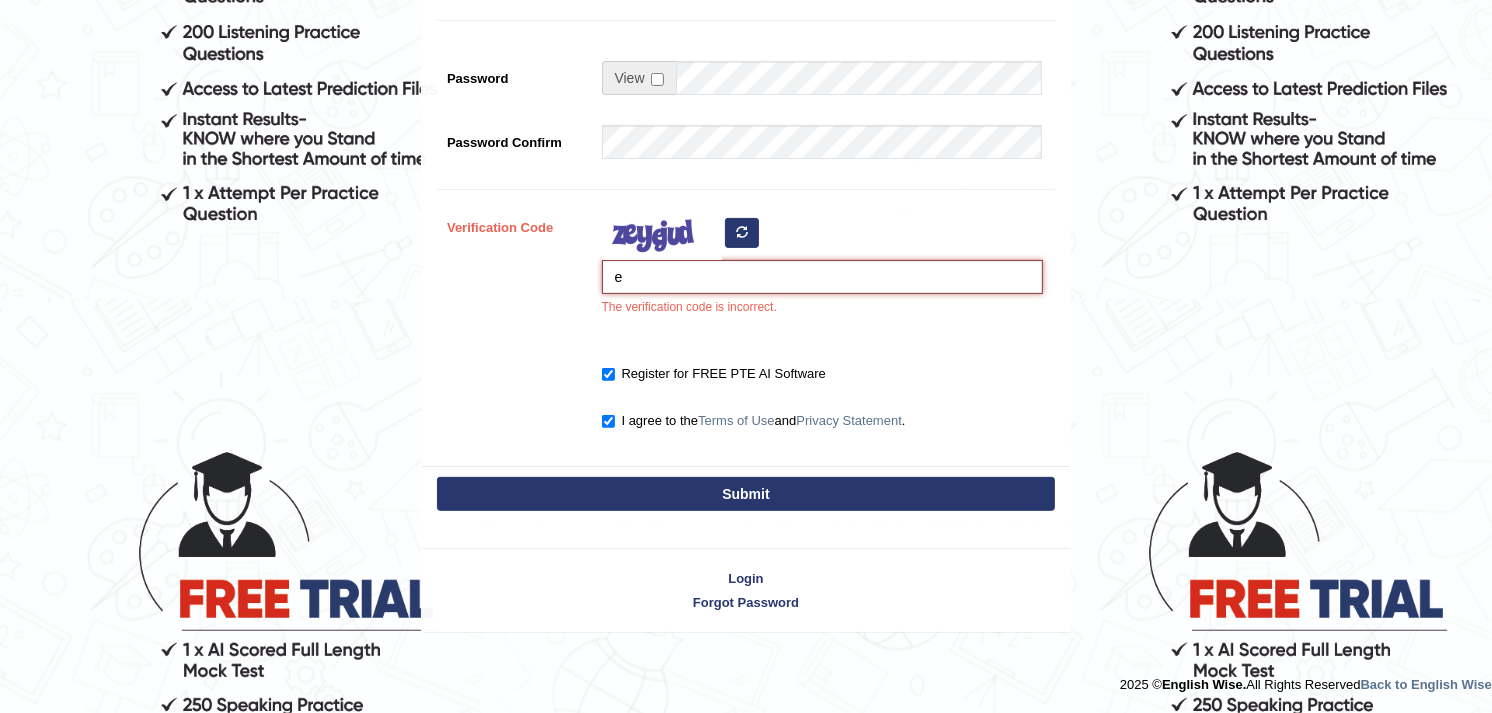 drag, startPoint x: 641, startPoint y: 274, endPoint x: 605, endPoint y: 273, distance: 36.013885 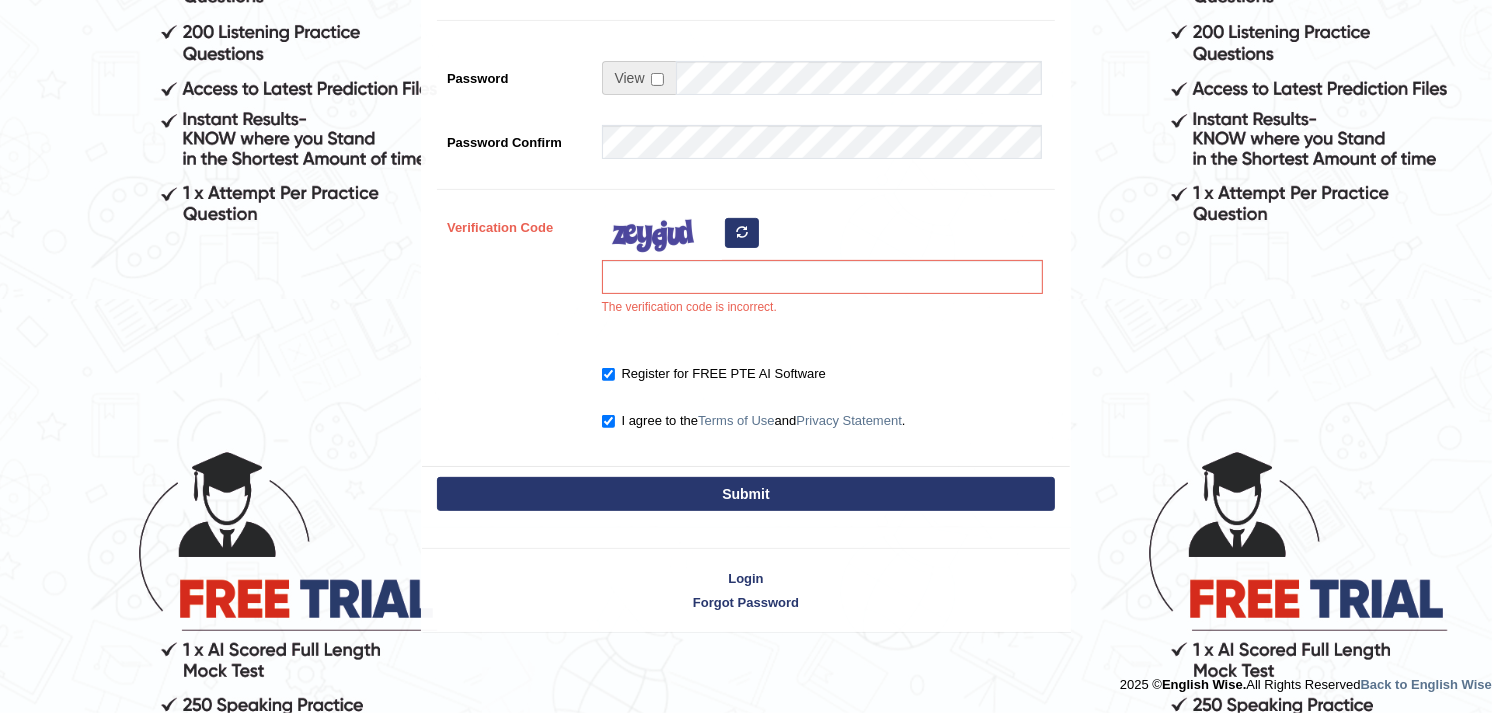 click at bounding box center (742, 232) 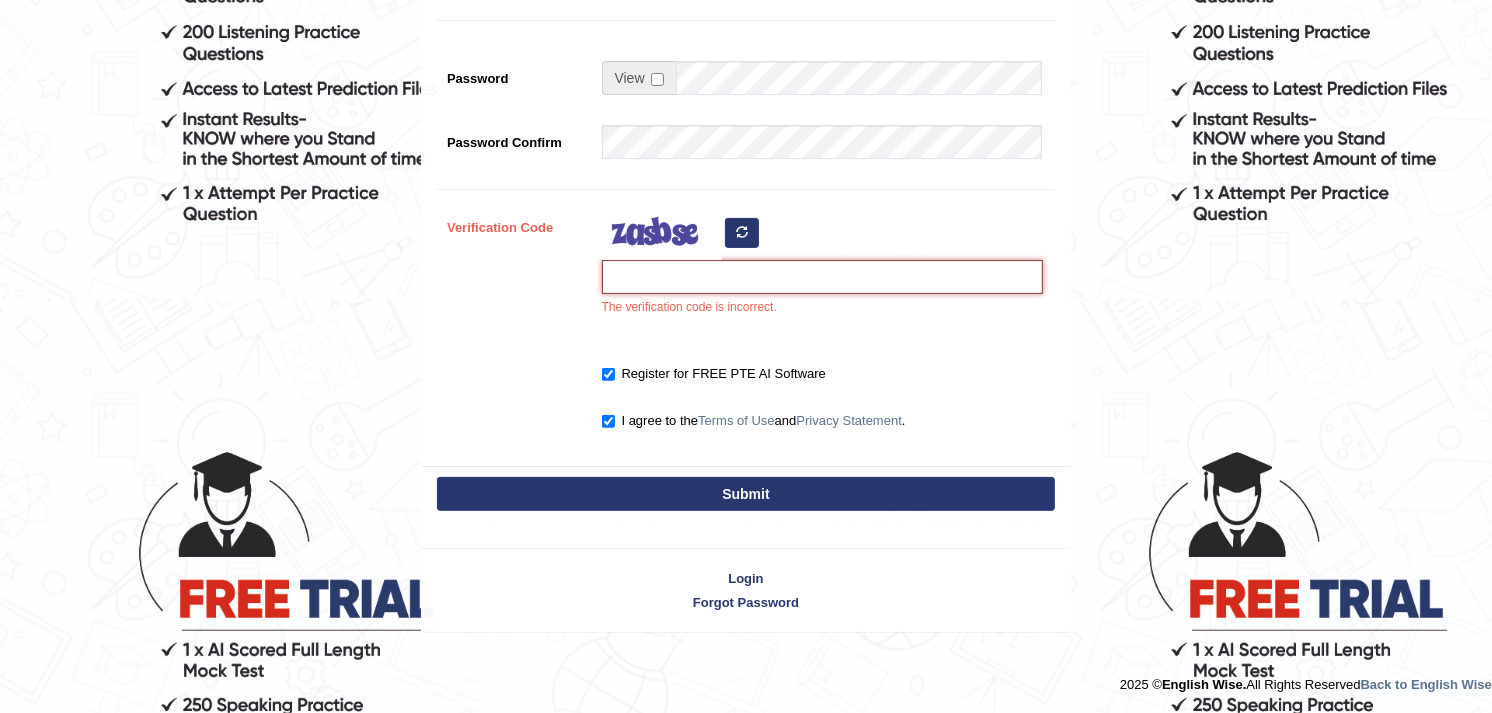 click on "Verification Code" at bounding box center [822, 277] 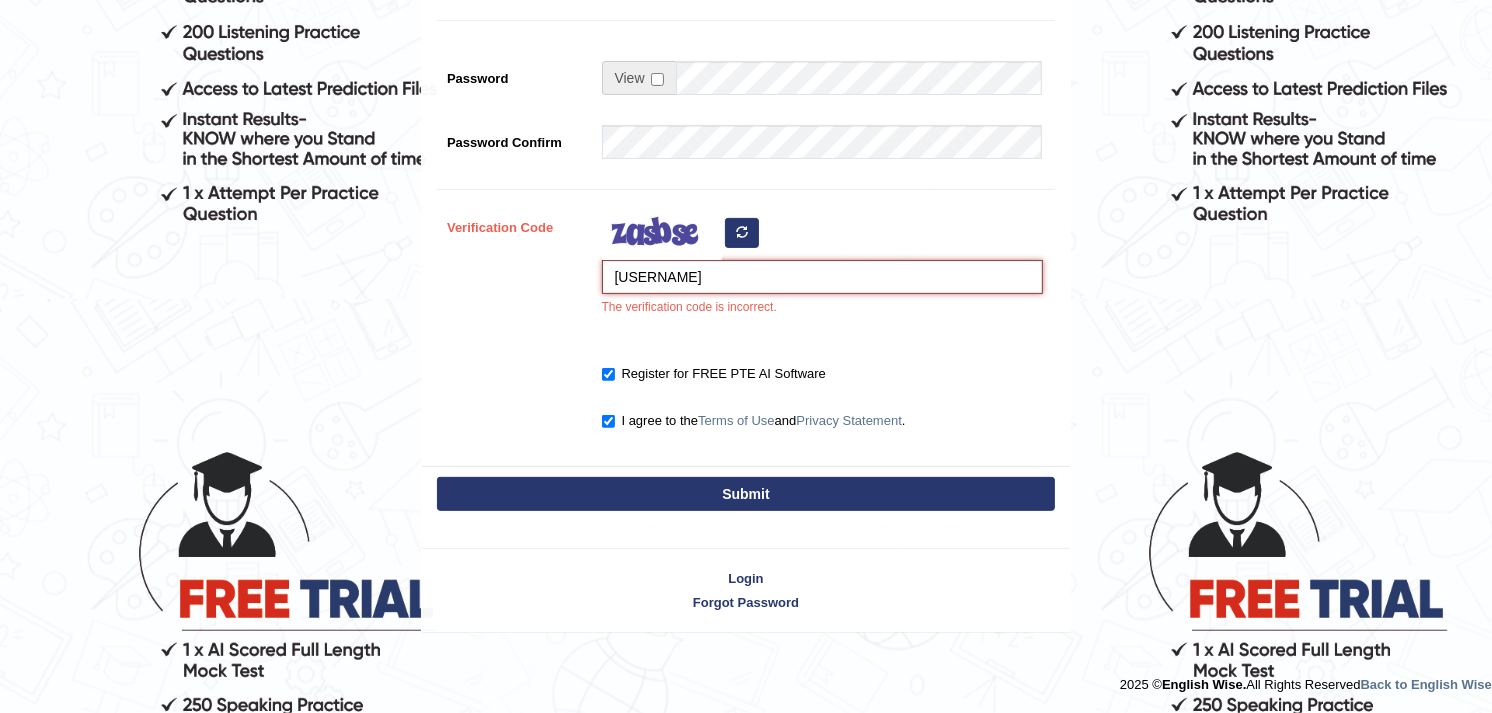 type on "yenbqq" 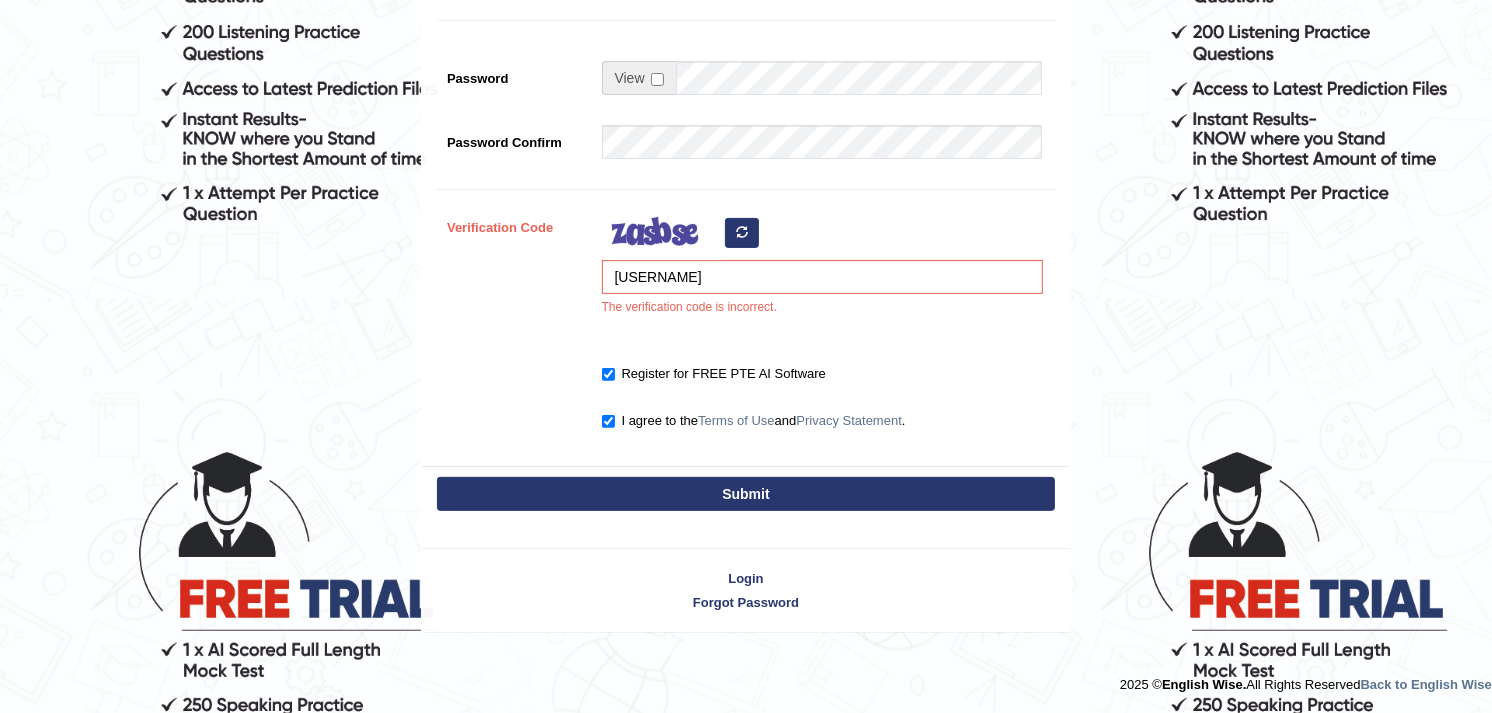 click on "Submit" at bounding box center (746, 494) 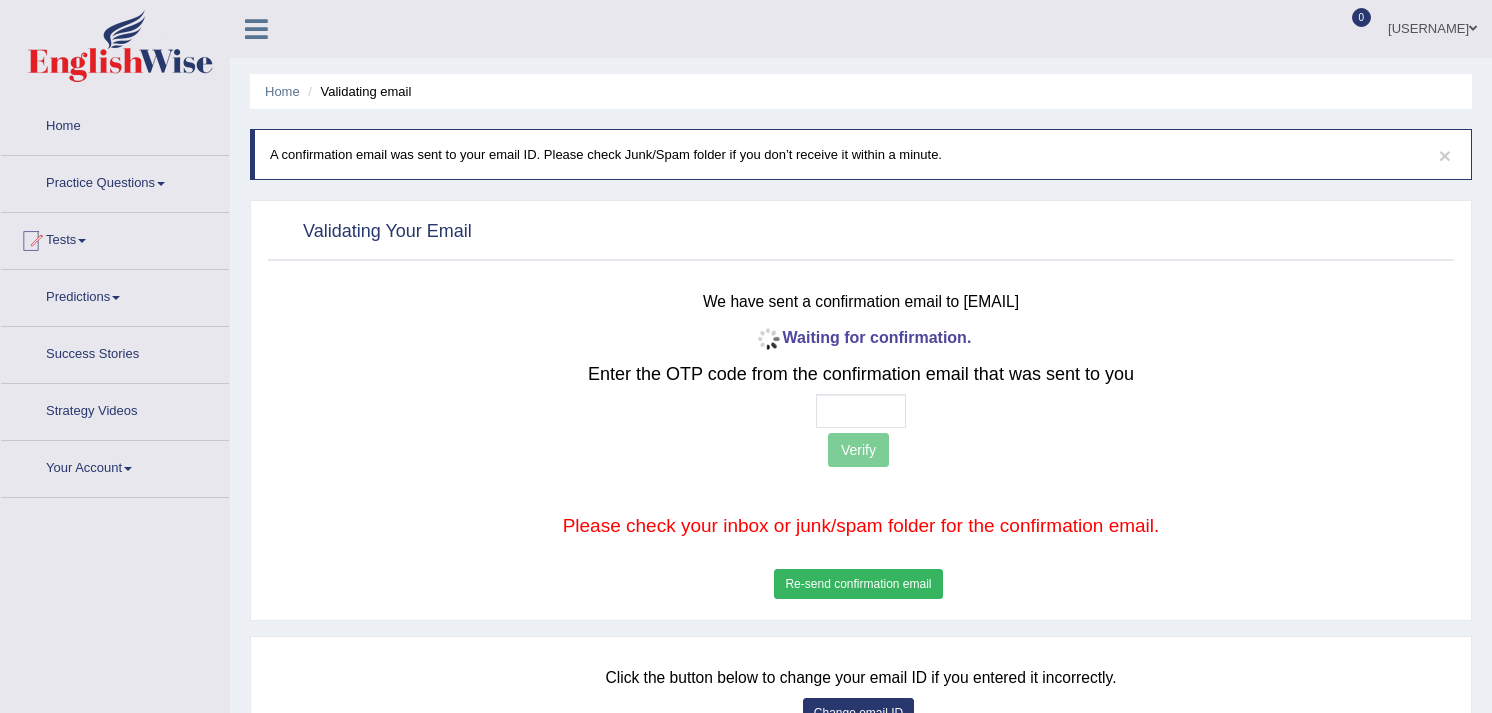 scroll, scrollTop: 0, scrollLeft: 0, axis: both 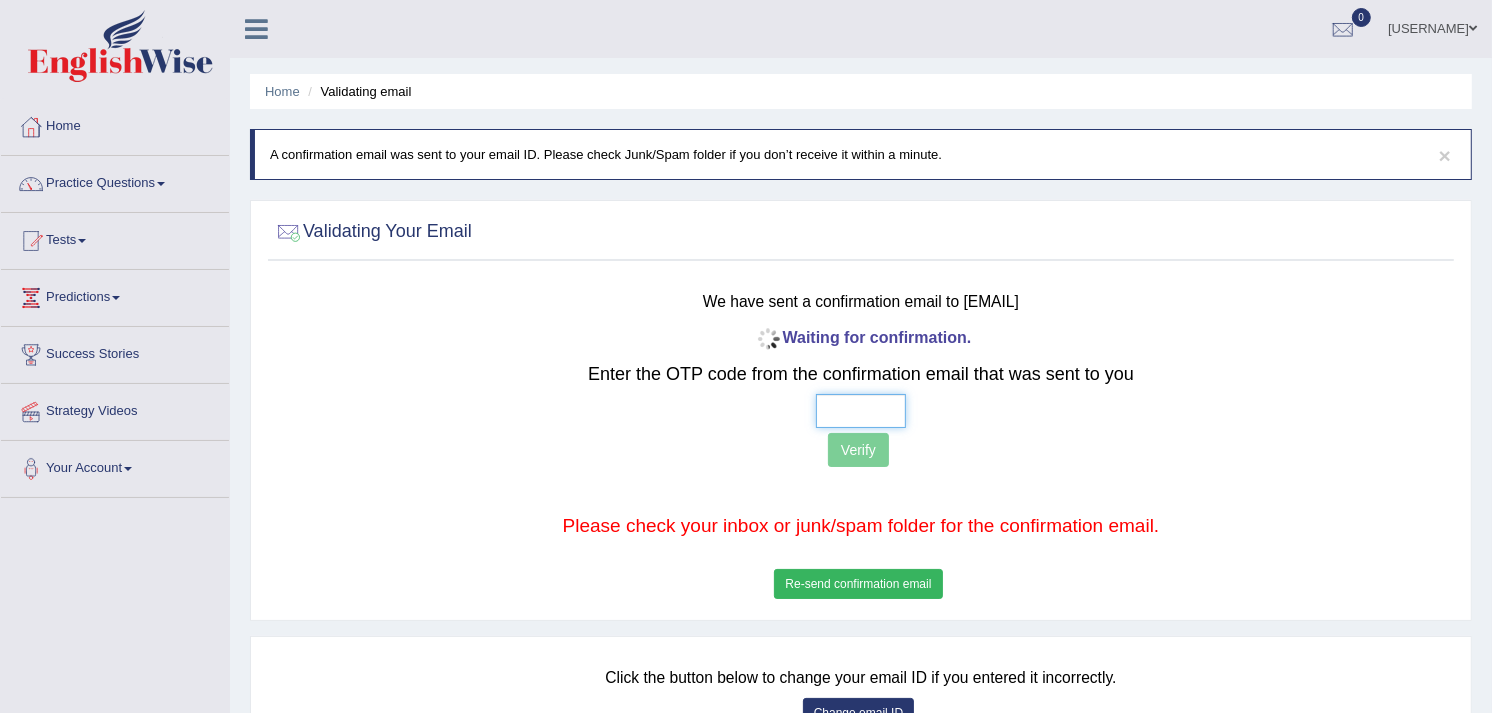 click at bounding box center (861, 411) 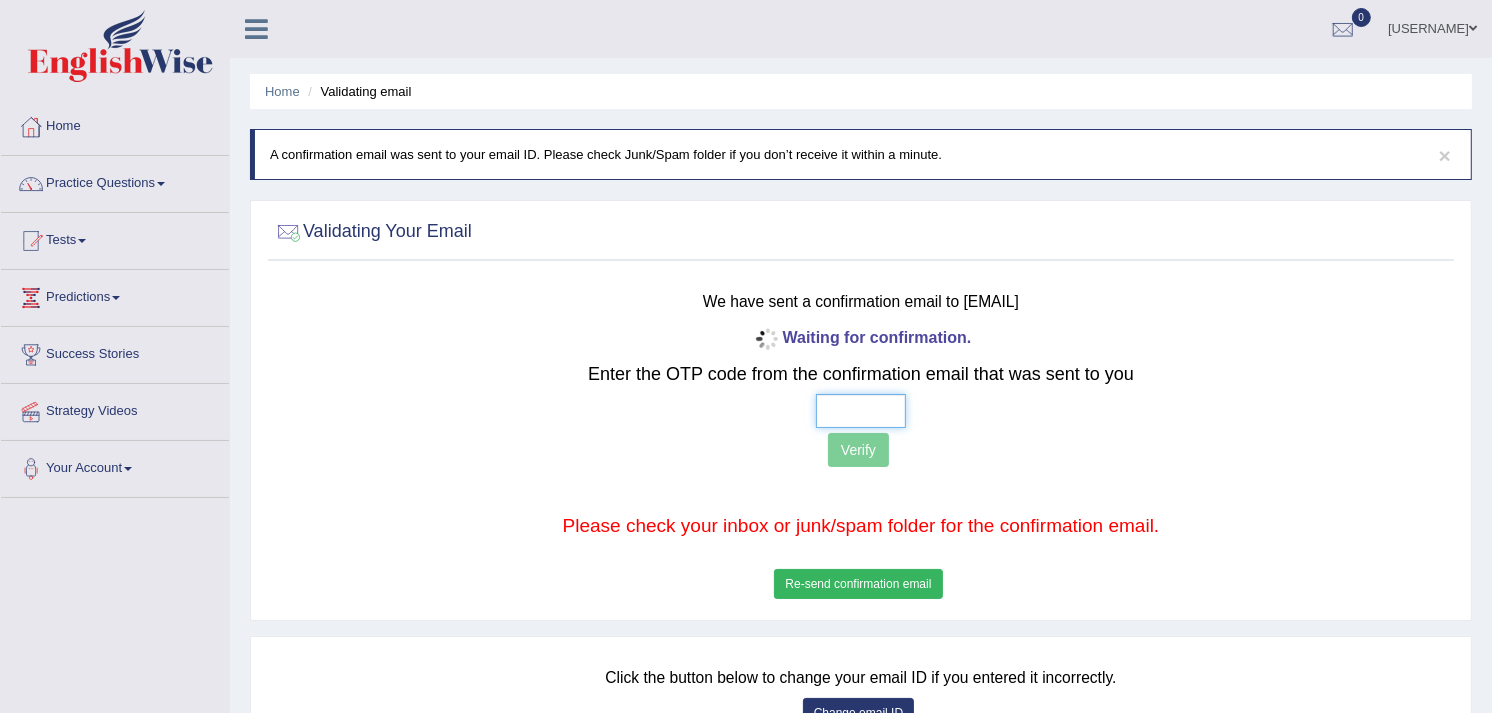 paste on "1  6  8  2" 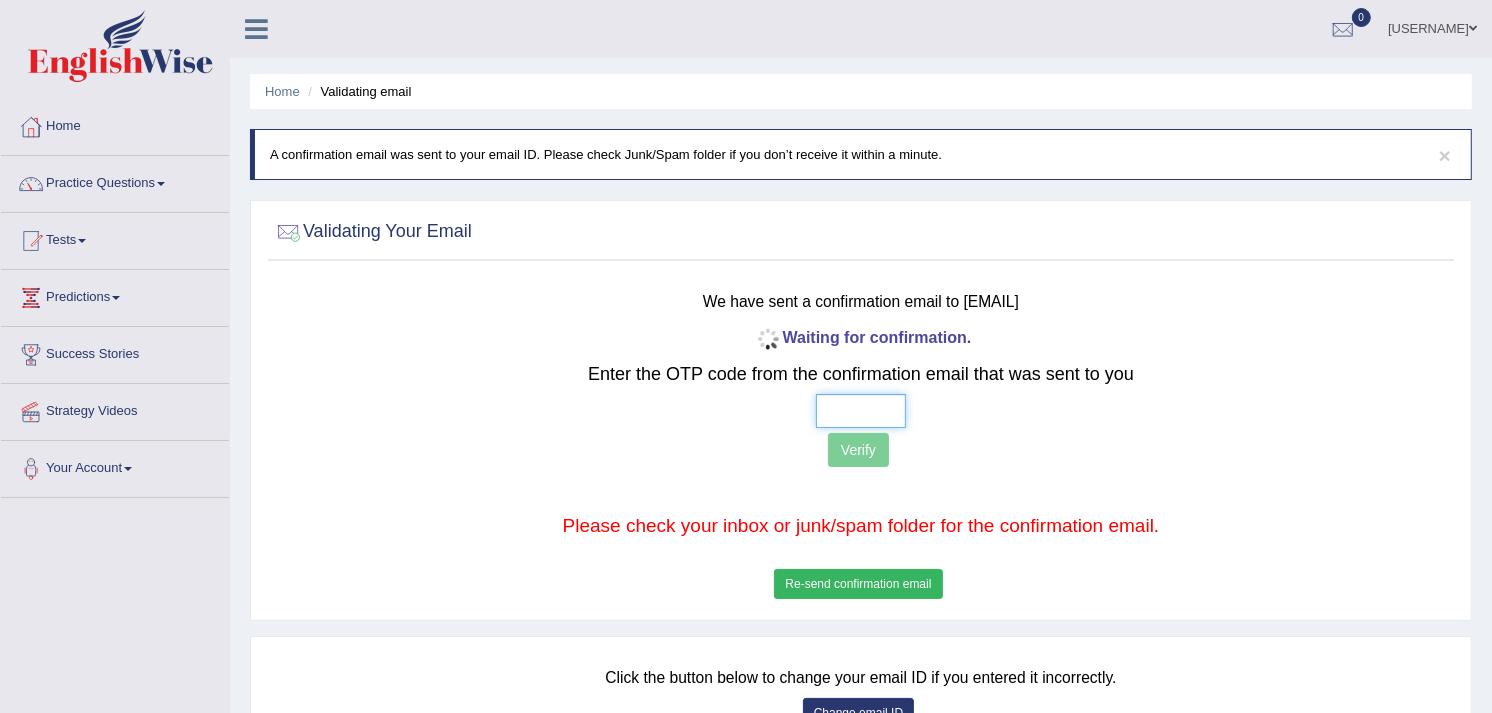 type on "1  6  8  2" 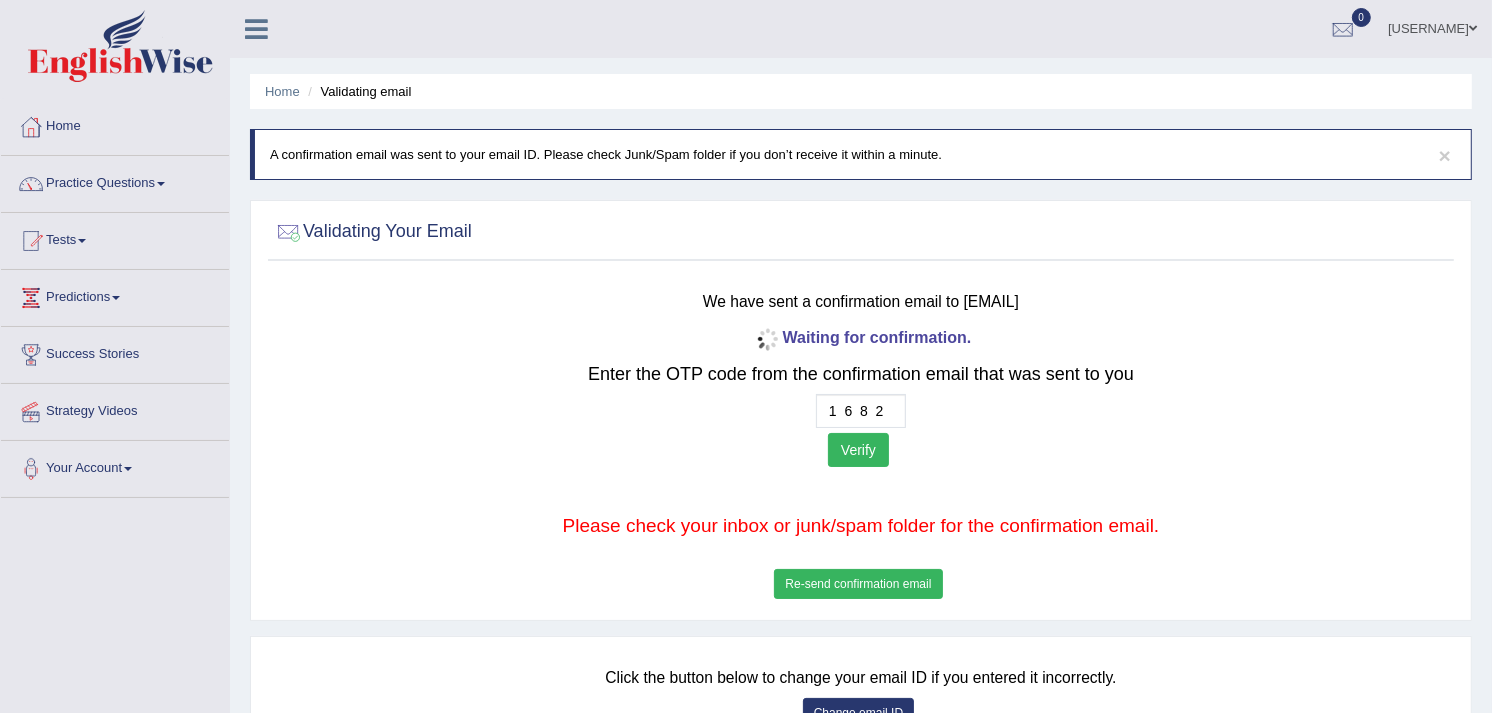 click on "Verify" at bounding box center [858, 450] 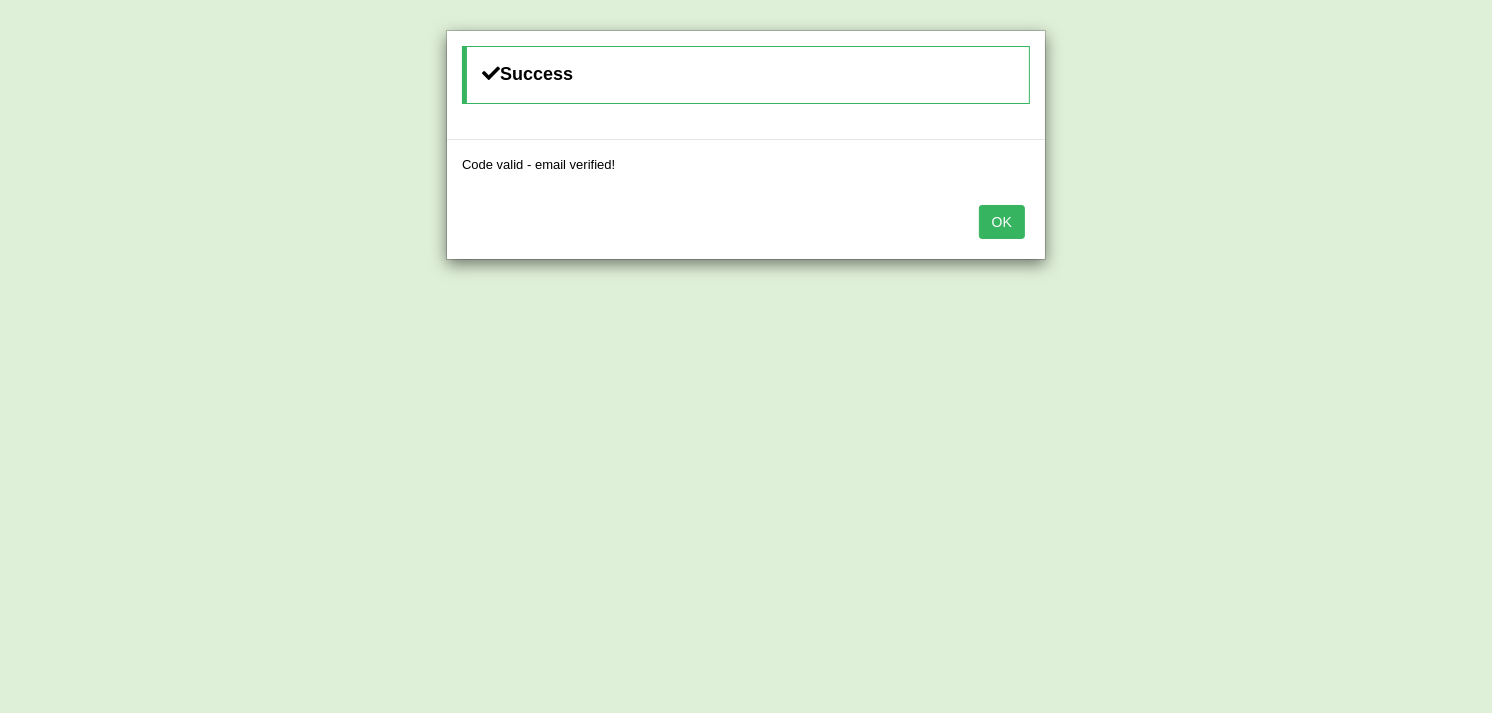 click on "OK" at bounding box center (1002, 222) 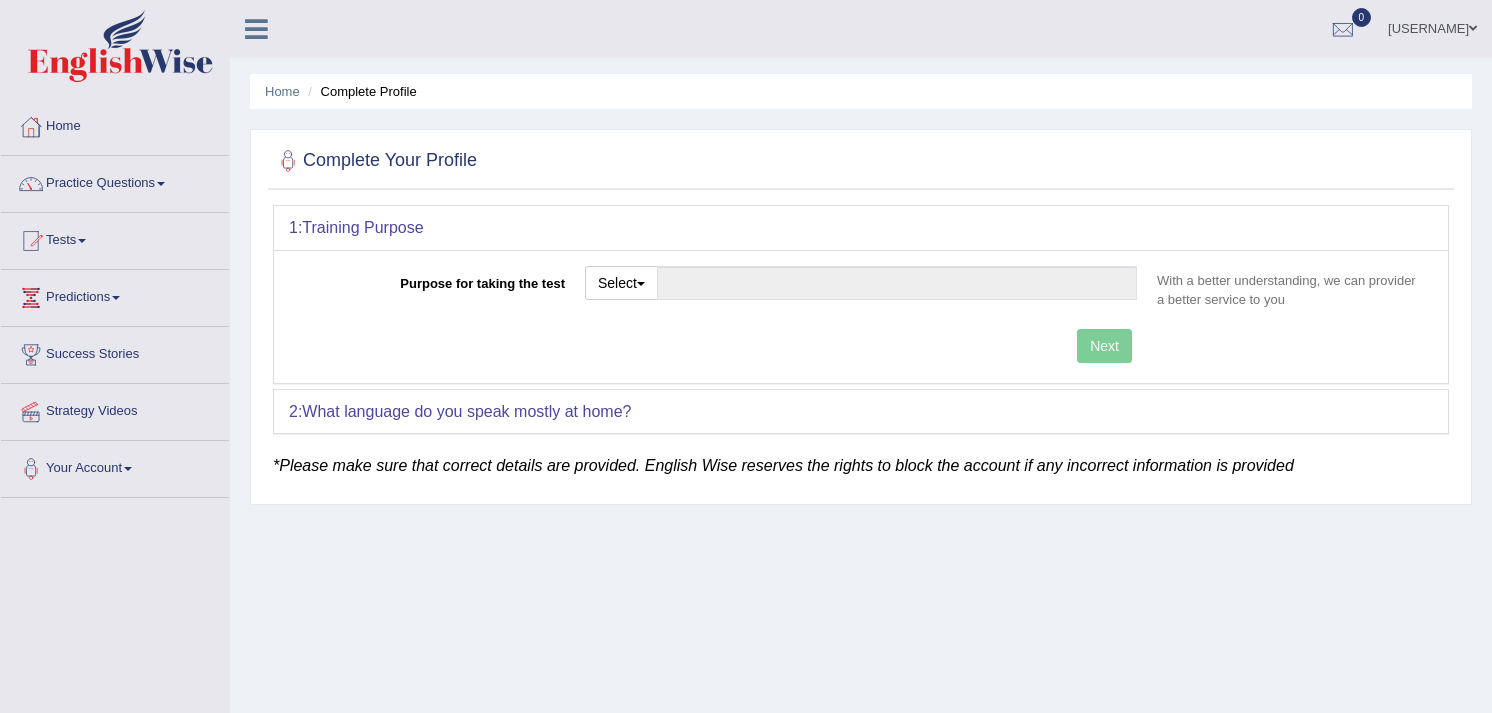 scroll, scrollTop: 0, scrollLeft: 0, axis: both 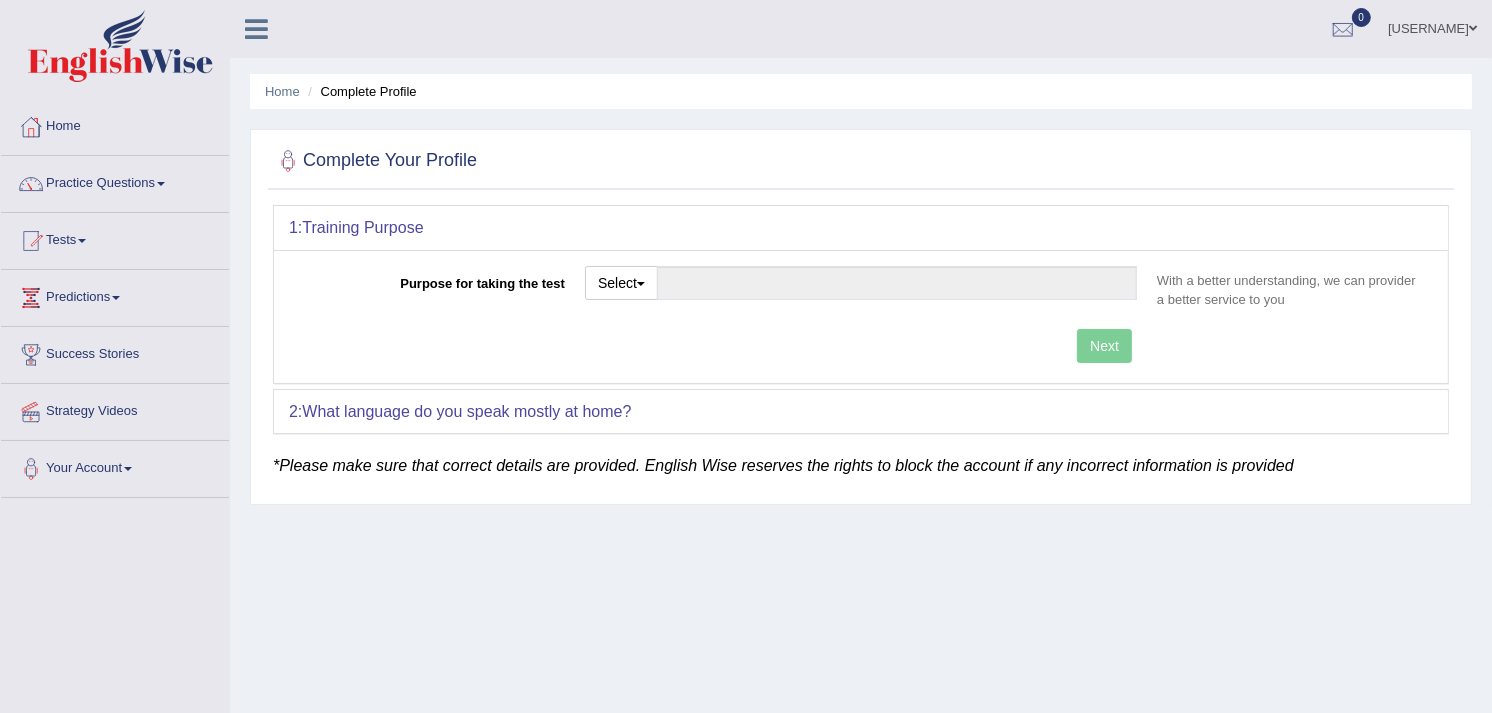 click on "[USERNAME]" at bounding box center [1432, 26] 